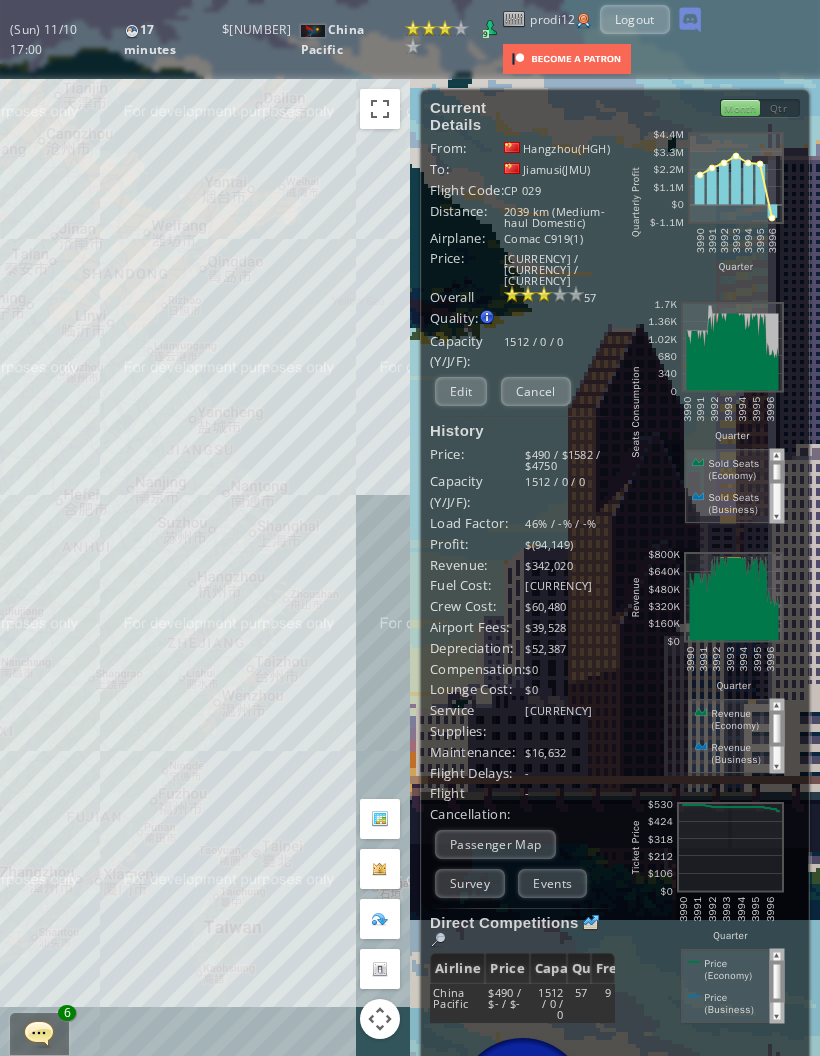 scroll, scrollTop: 0, scrollLeft: 0, axis: both 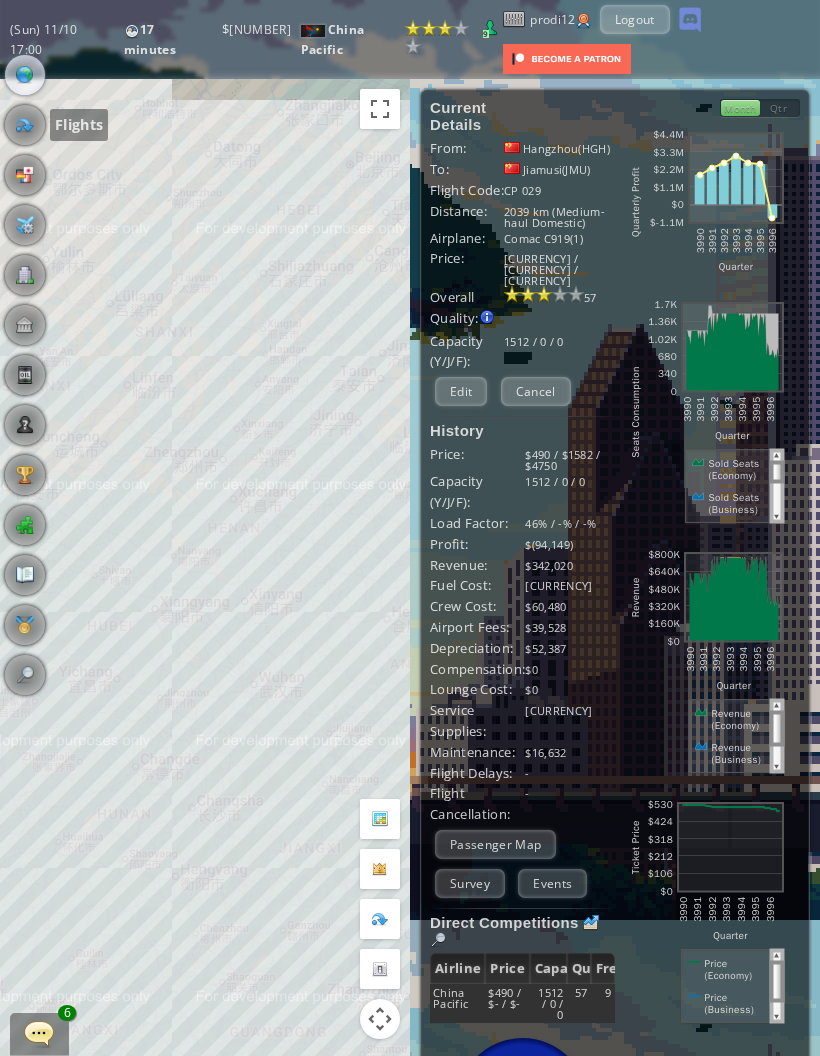 click at bounding box center (25, 125) 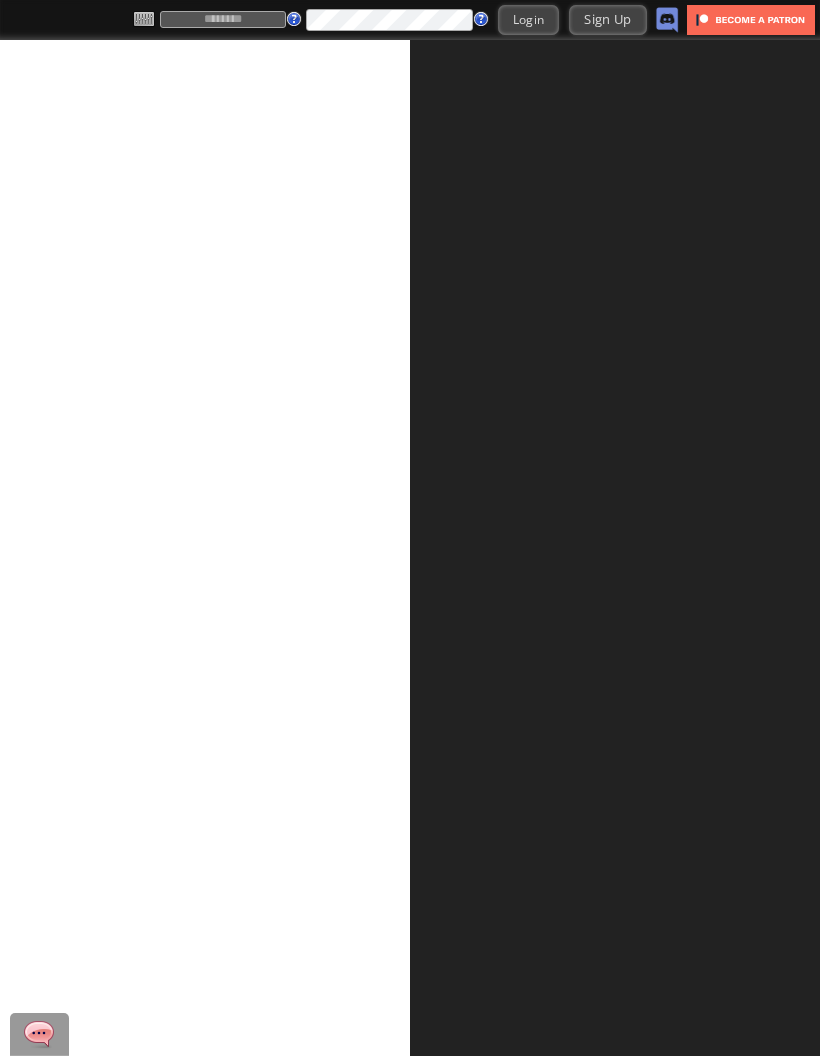 scroll, scrollTop: 0, scrollLeft: 0, axis: both 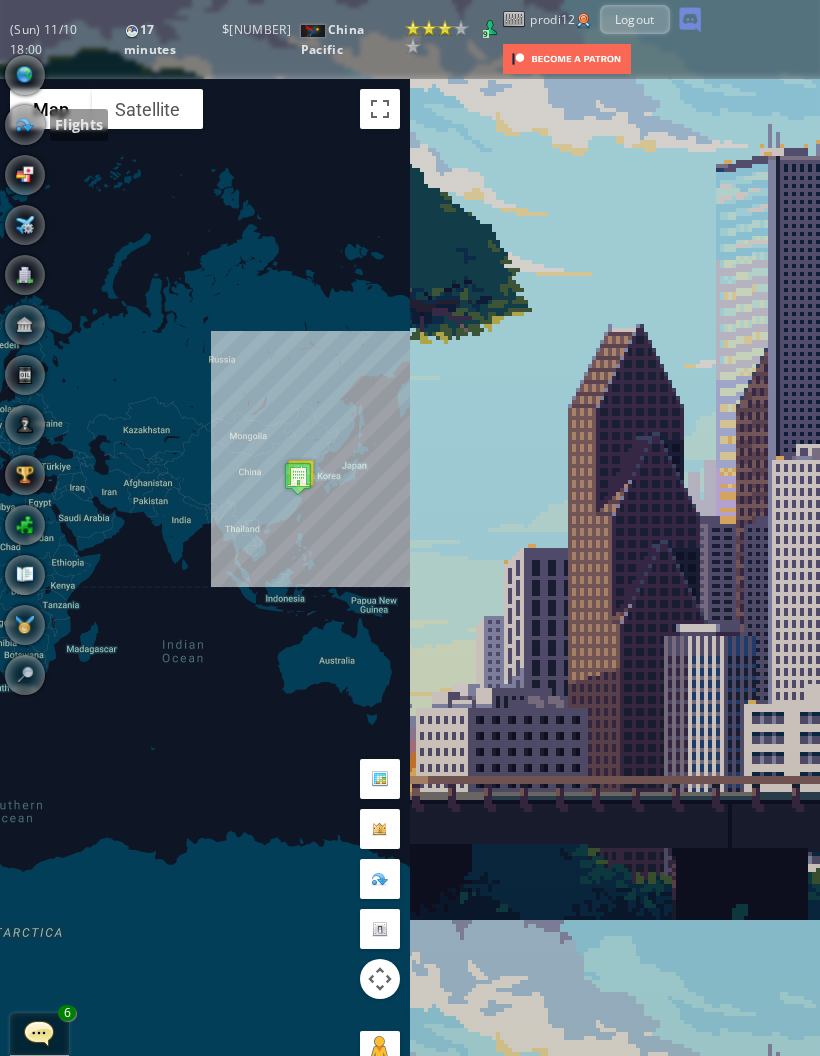 click at bounding box center (25, 125) 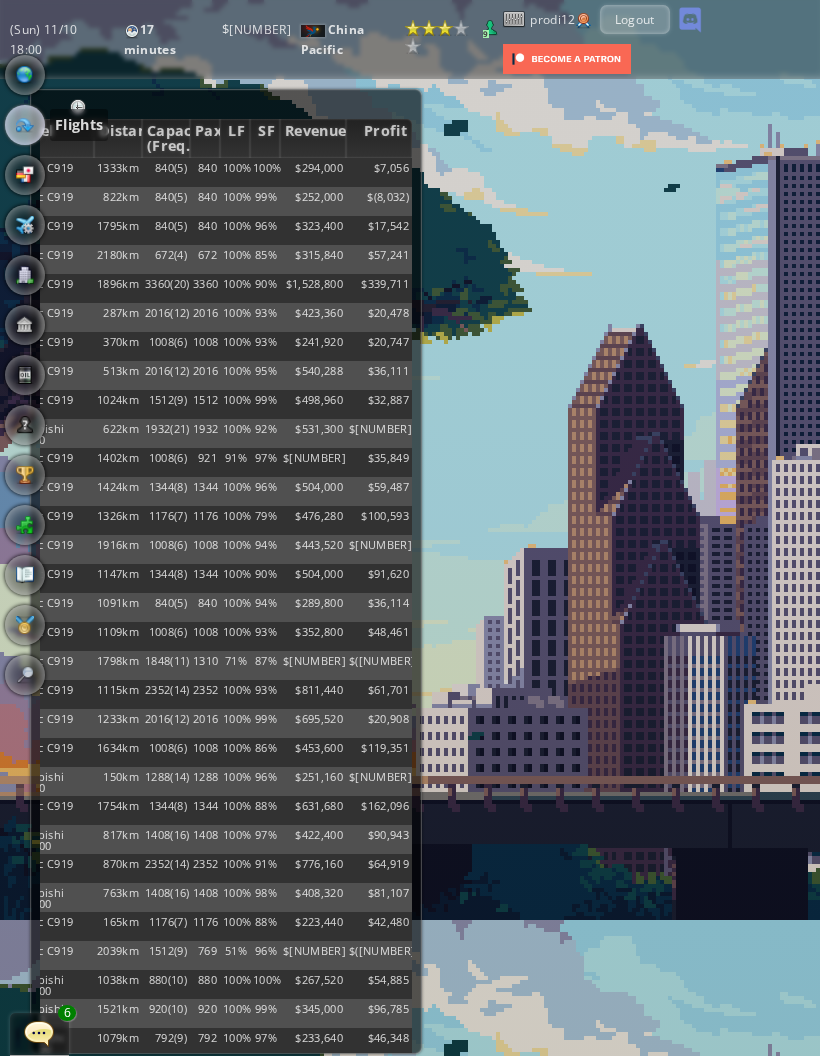 scroll, scrollTop: 0, scrollLeft: 228, axis: horizontal 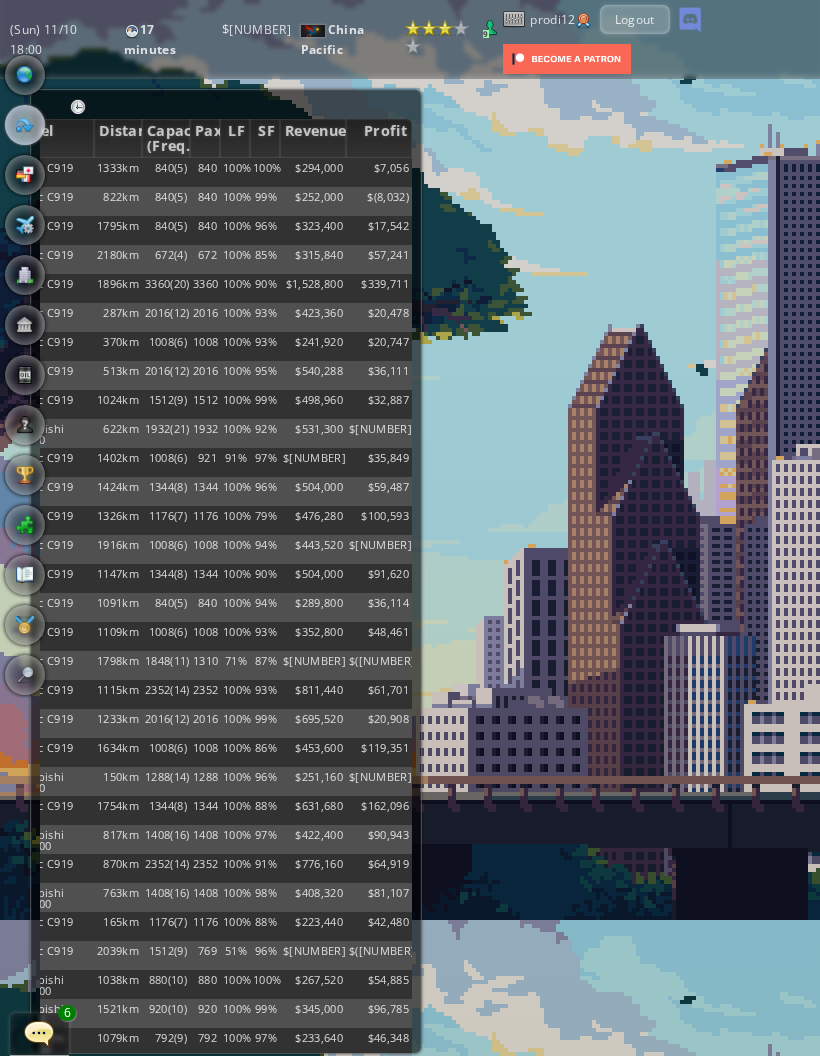 click on "Profit" at bounding box center (379, 138) 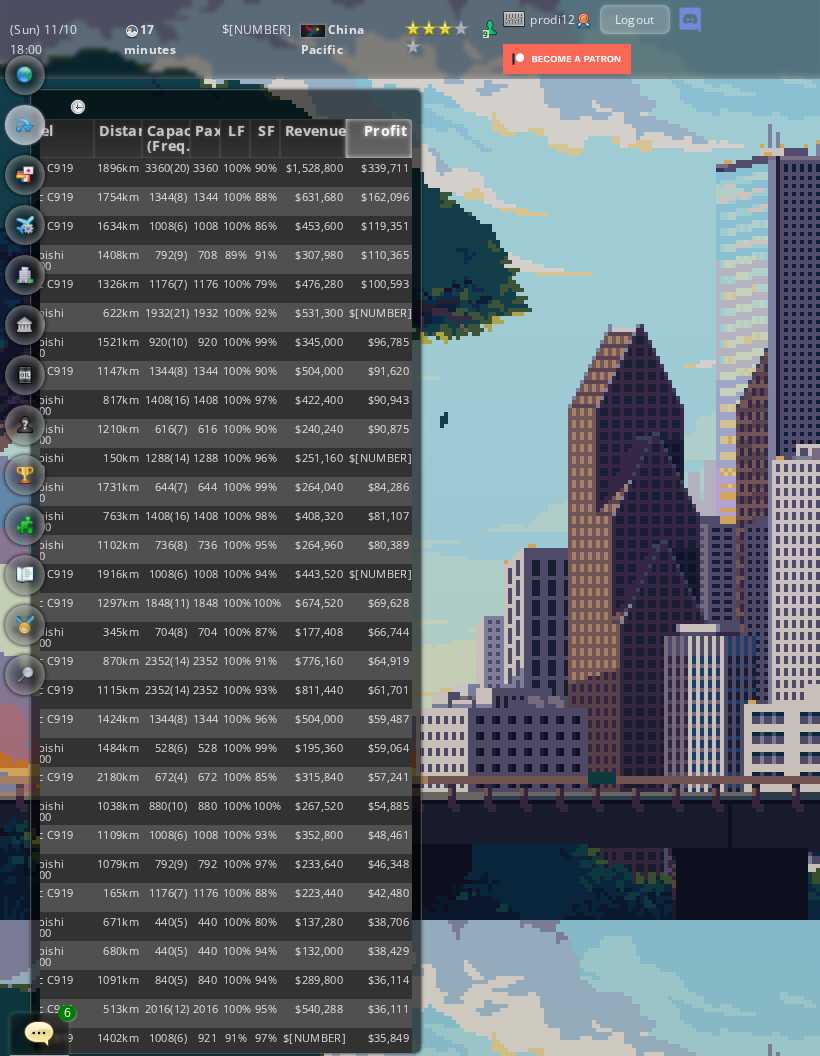 click on "Profit" at bounding box center (379, 138) 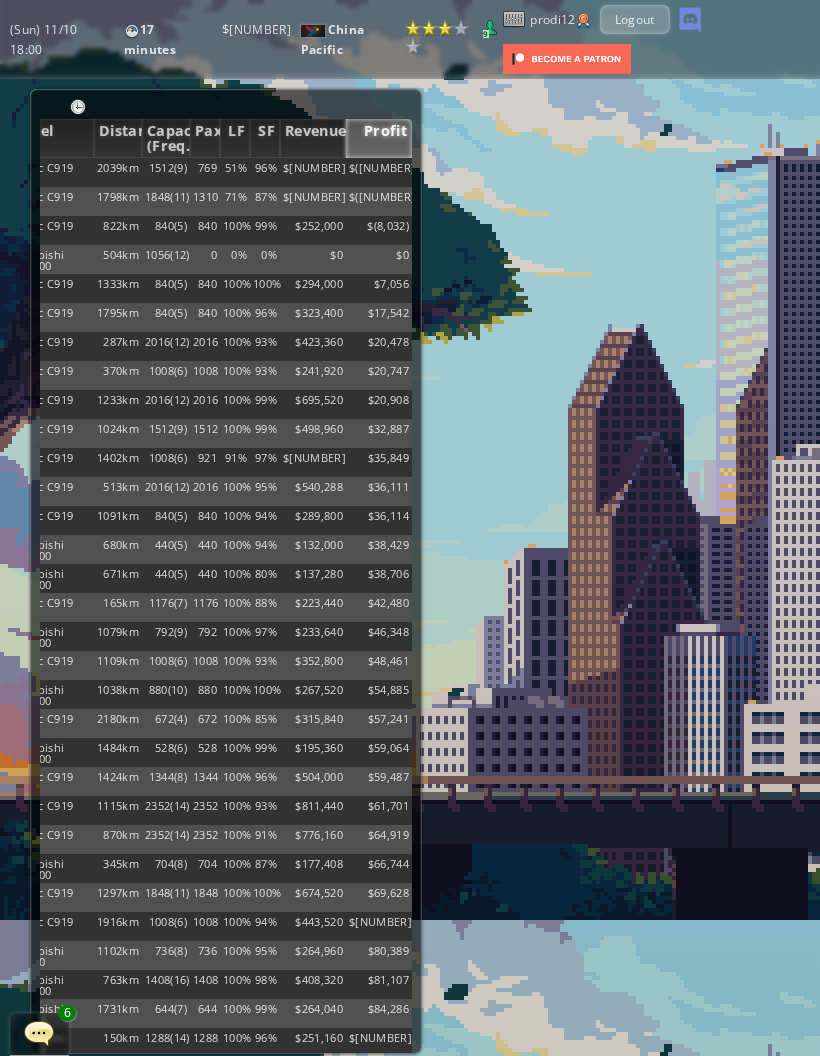 click on "$([NUMBER])" at bounding box center [379, 172] 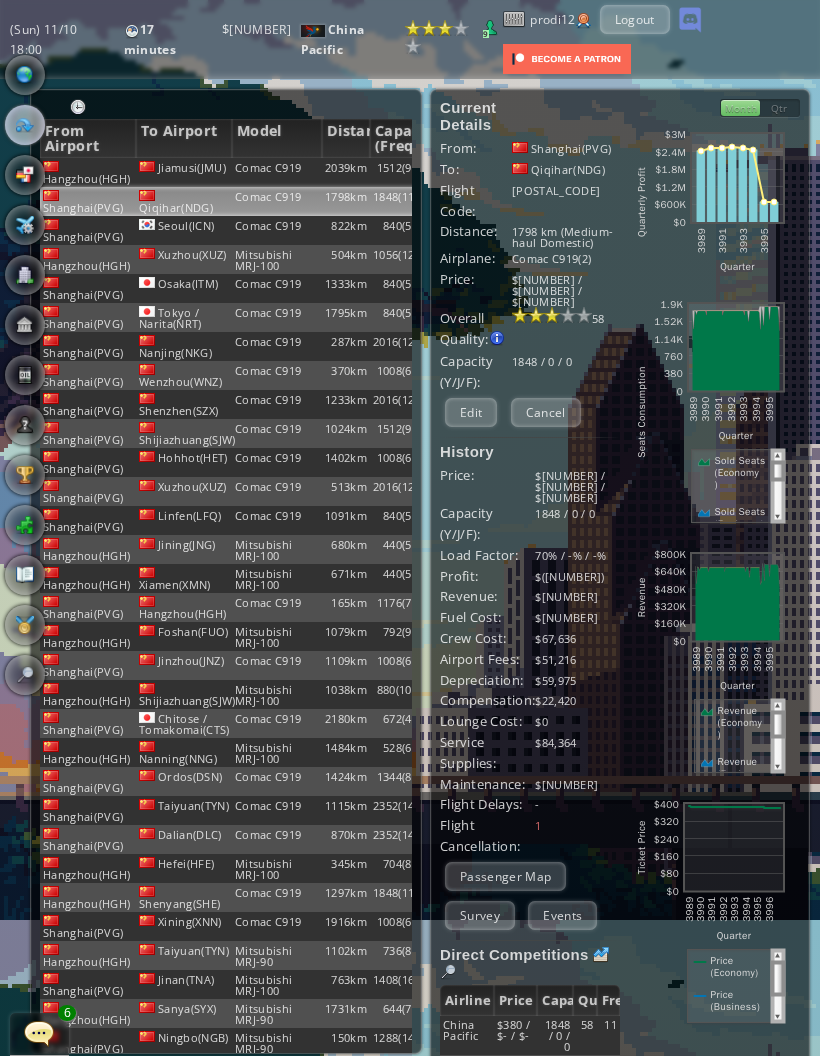 scroll, scrollTop: 0, scrollLeft: 0, axis: both 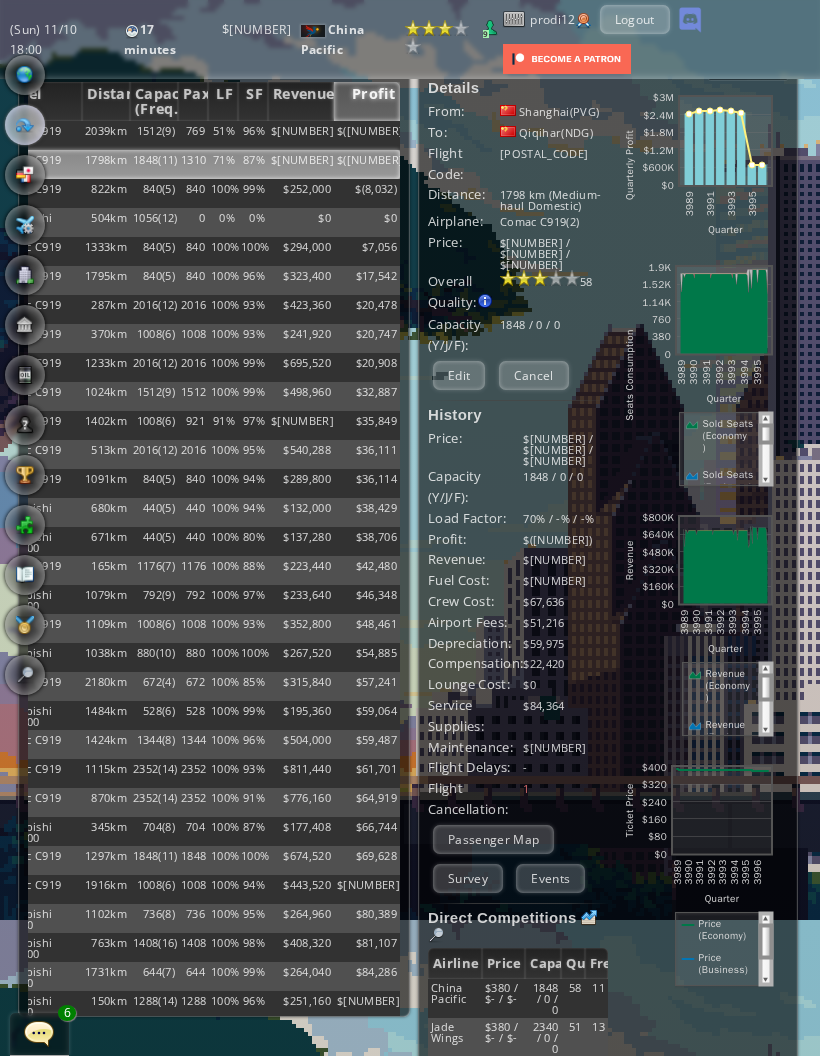click on "2039km" at bounding box center [106, 135] 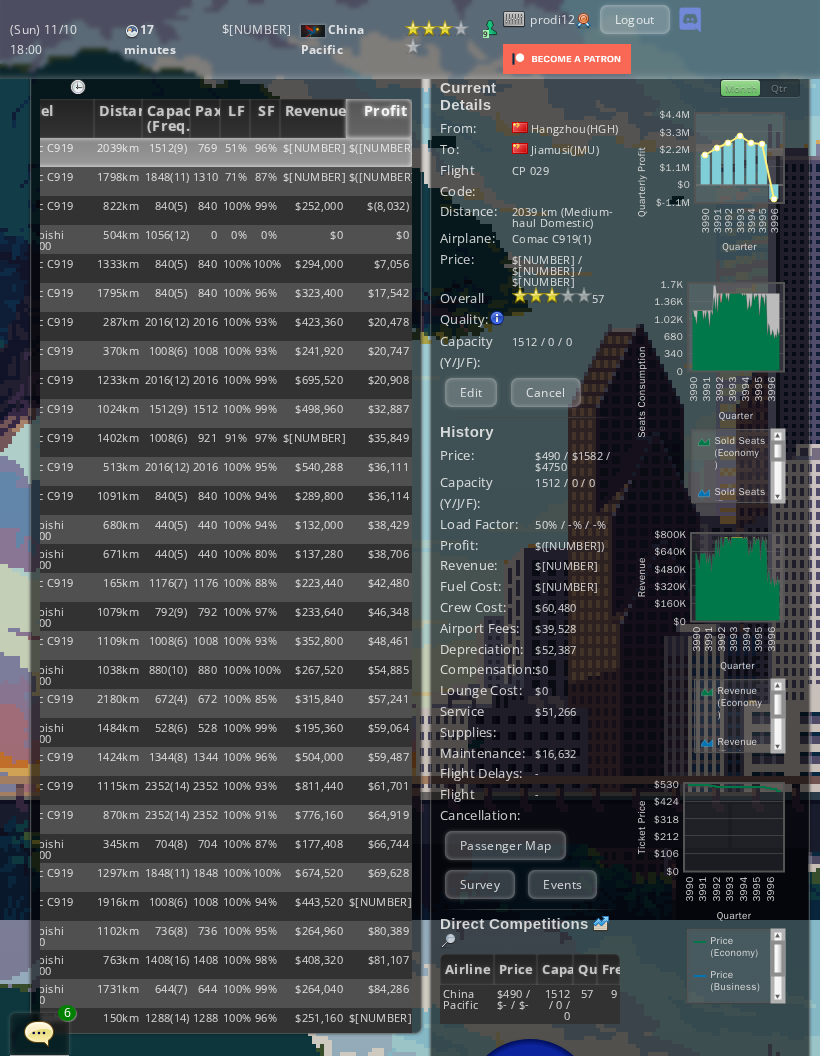 scroll, scrollTop: 20, scrollLeft: 0, axis: vertical 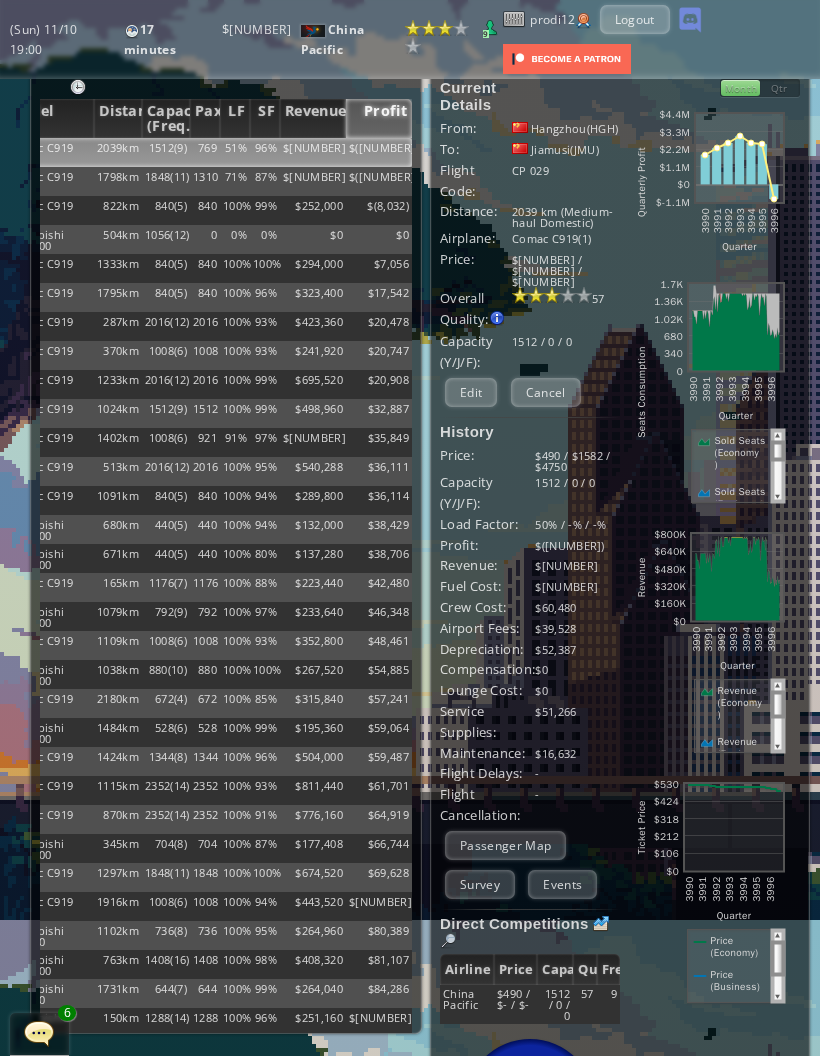 click on "Passenger Map" at bounding box center [505, 845] 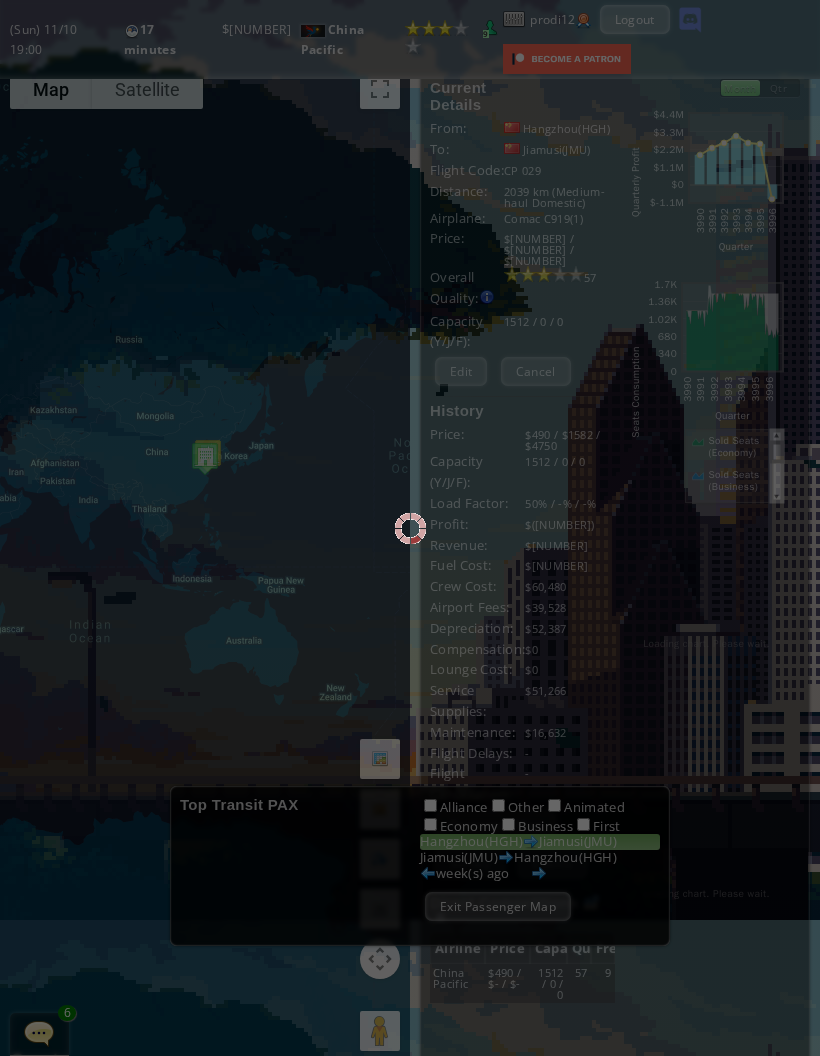 scroll, scrollTop: 0, scrollLeft: 0, axis: both 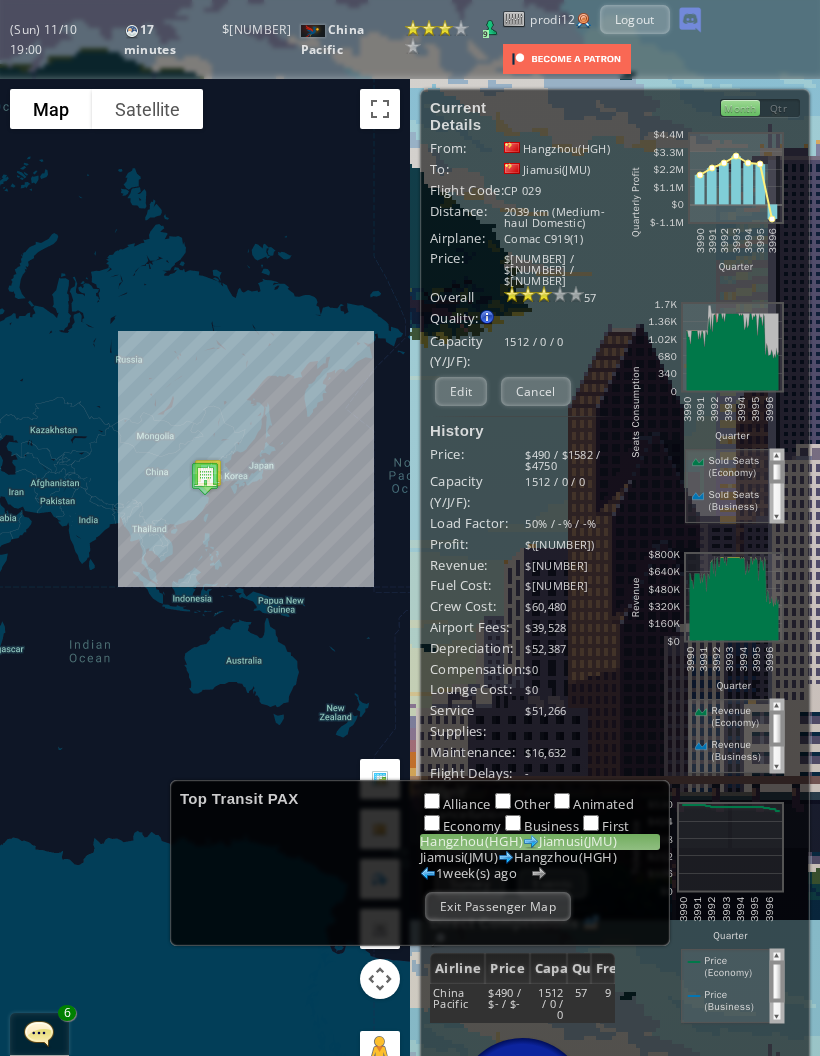 click on "Cancel" at bounding box center [536, 391] 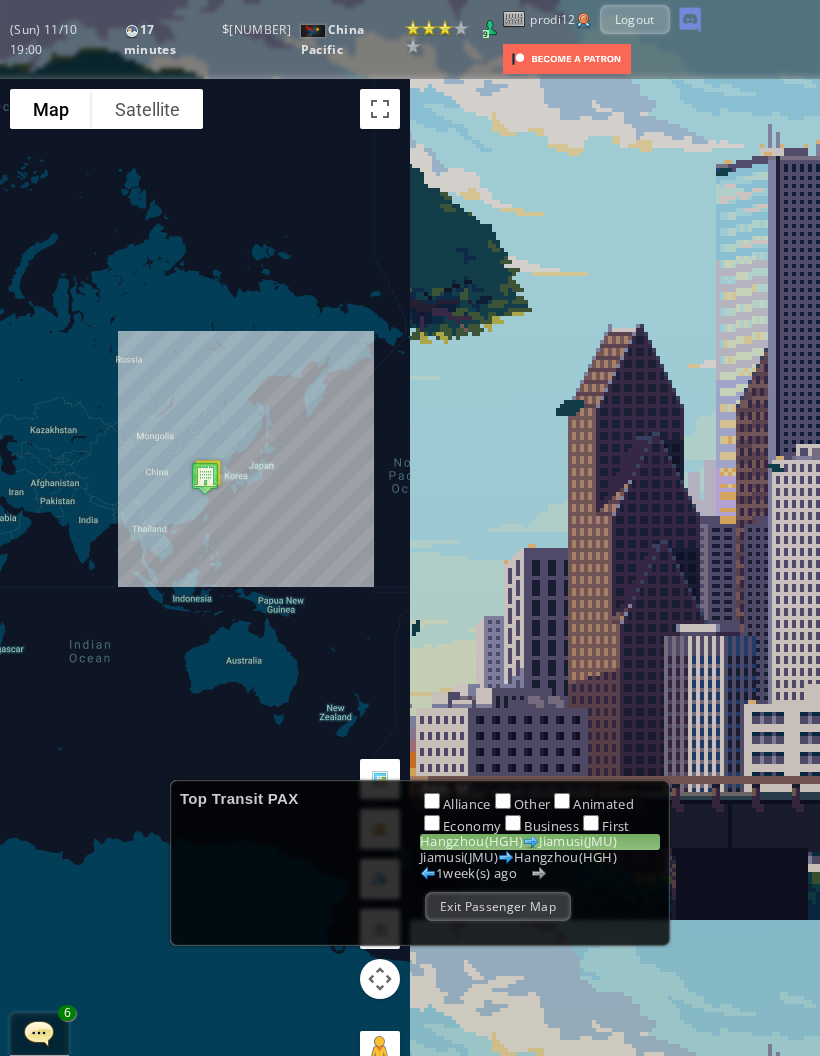click on "Exit Passenger Map" at bounding box center (498, 906) 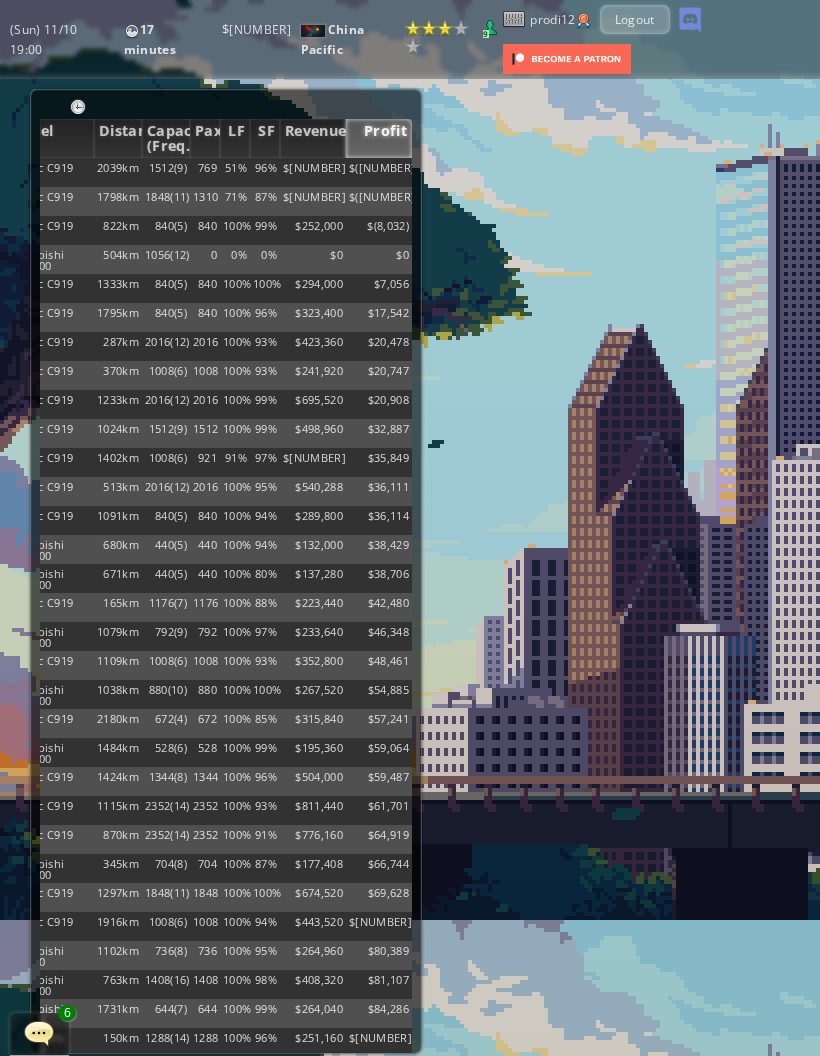 click on "1798km" at bounding box center [118, 172] 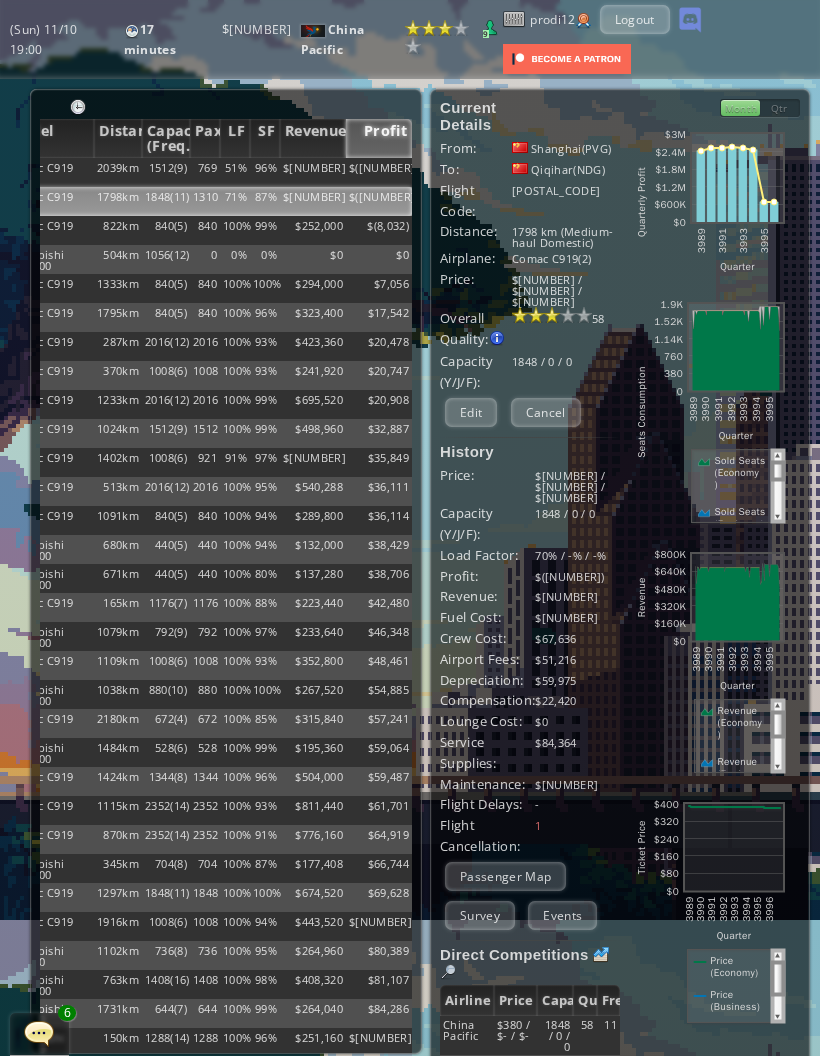 click on "2039km" at bounding box center (118, 172) 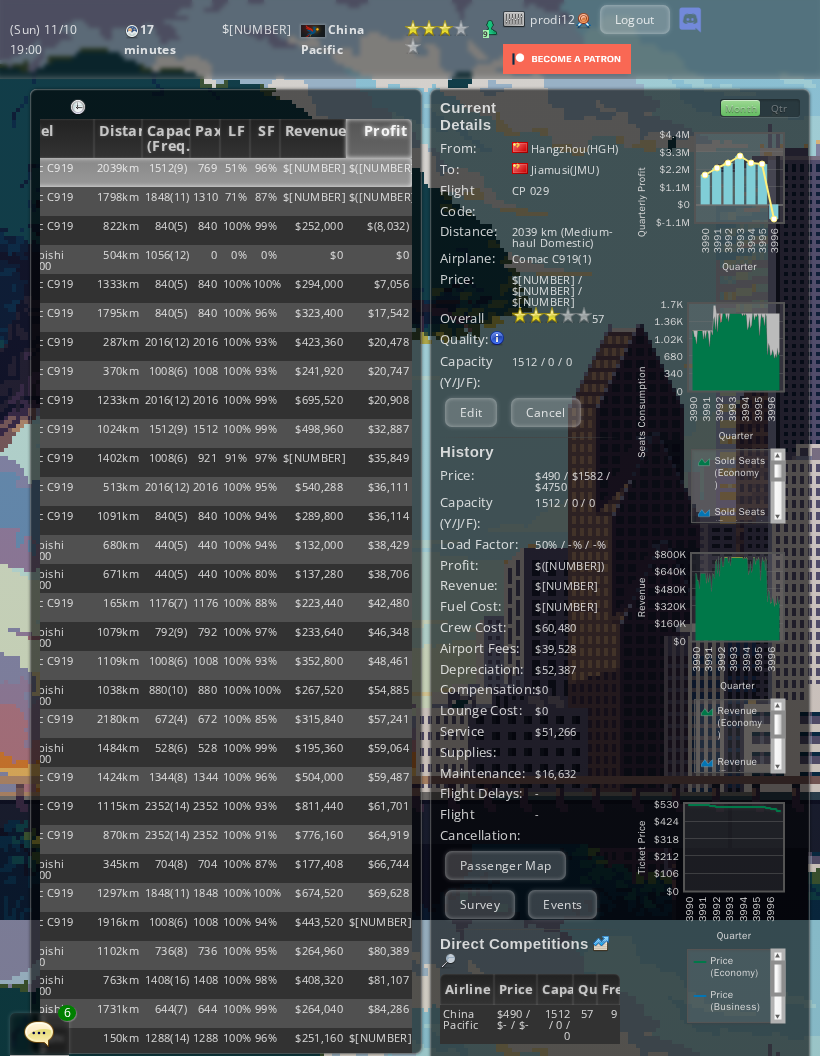 click on "Edit" at bounding box center (471, 412) 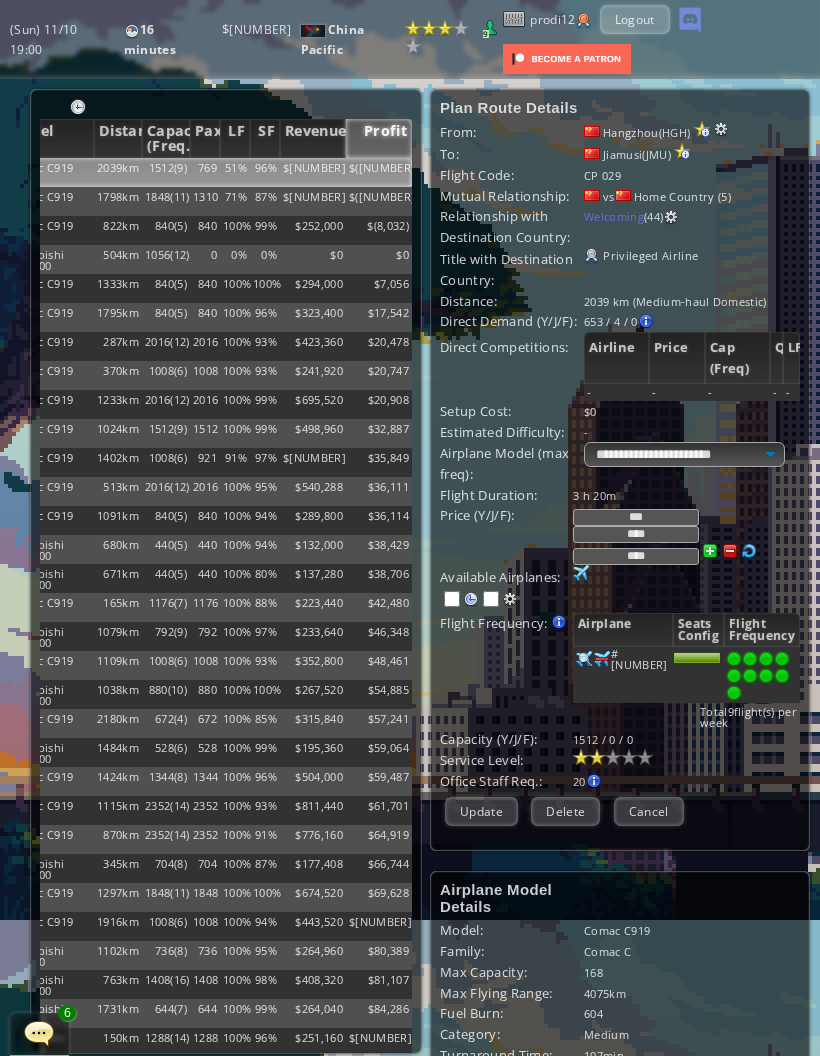 click on "Cancel" at bounding box center [649, 811] 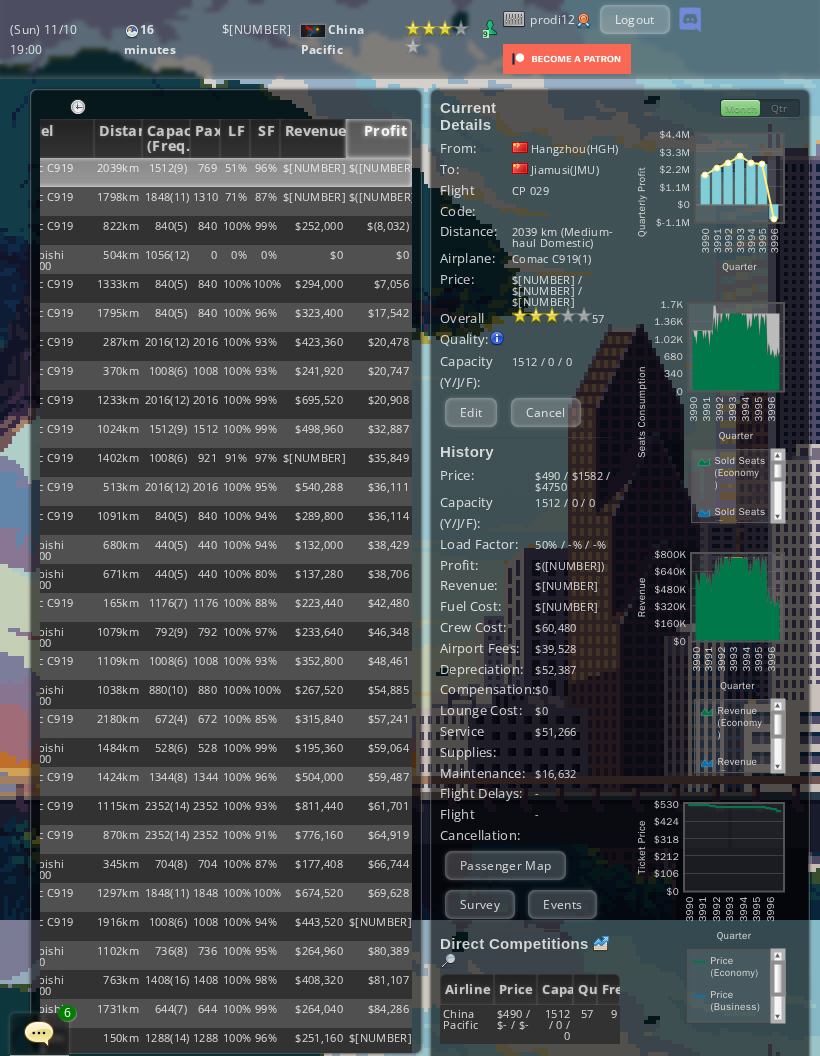 click on "Survey" at bounding box center (480, 904) 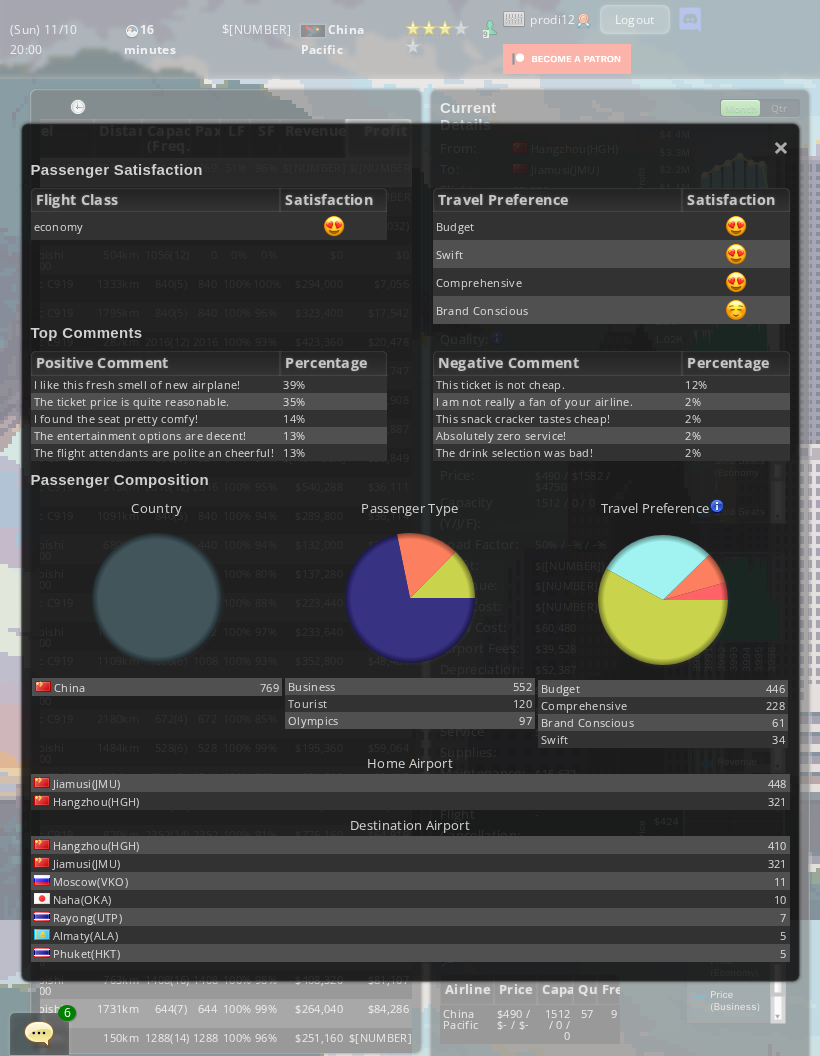 click on "×
Passenger Satisfaction
Flight Class
Satisfaction
economy
Travel Preference
Satisfaction
Budget Swift Comprehensive Brand Conscious
Top Comments
Positive Comment
Percentage
I like this fresh smell of new airplane! [PERCENTAGE]% The ticket price is quite reasonable. [PERCENTAGE]% I found the seat pretty comfy! [PERCENTAGE]% The entertainment options are decent! [PERCENTAGE]% The flight attendants are polite an cheerful! [PERCENTAGE]%
Negative Comment
Percentage
This ticket is not cheap. [PERCENTAGE]% I am not really a fan of your airline. [PERCENTAGE]% This snack cracker tastes cheap! [PERCENTAGE]% Absolutely zero service! [PERCENTAGE]% The drink selection was bad! [PERCENTAGE]%
Passenger Composition
Country
abcdefhiklmnopqrstuvwxyz Loading chart. Please wait. abcdefhiklmnopqrstuvwxyz
China [NUMBER] [PERCENTAGE]" at bounding box center [410, 552] 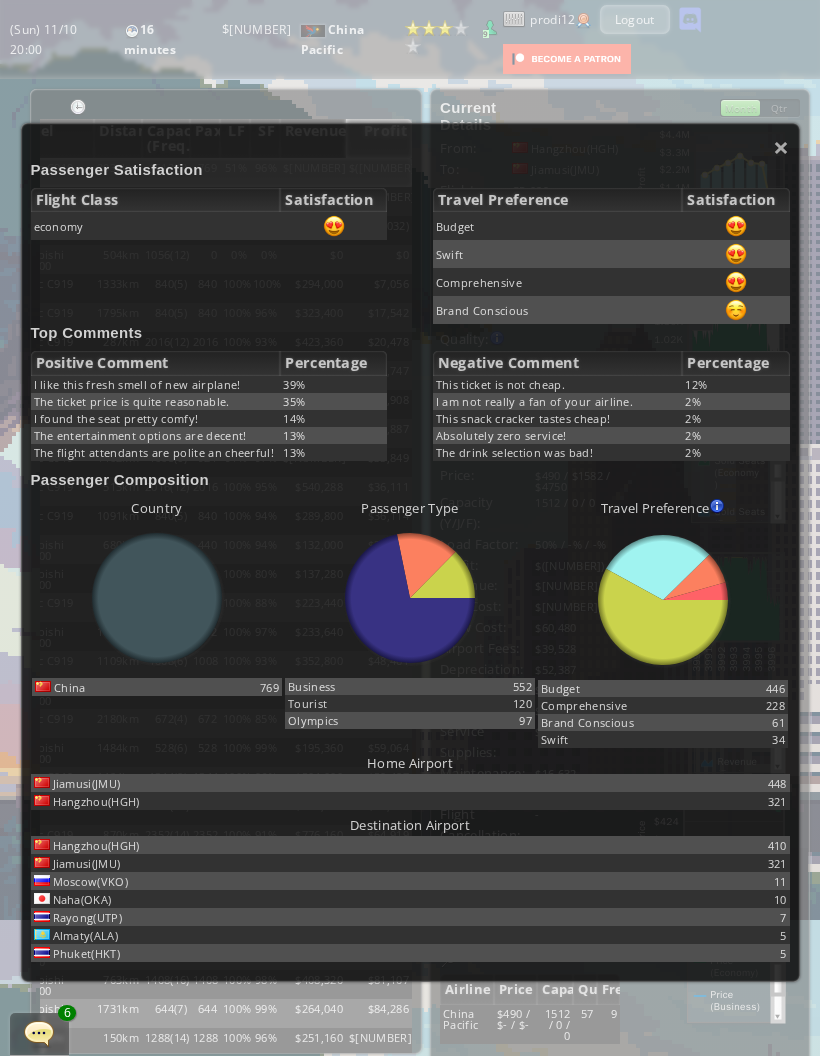 click on "×" at bounding box center [781, 147] 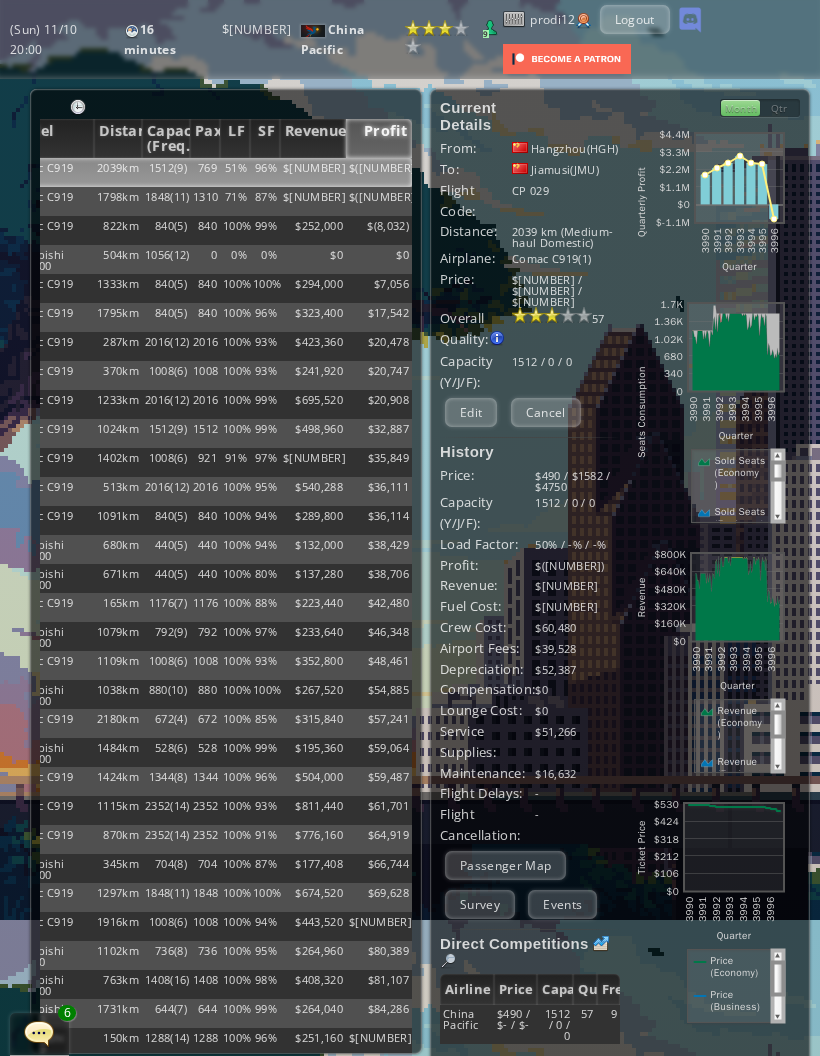 click on "Edit" at bounding box center (471, 412) 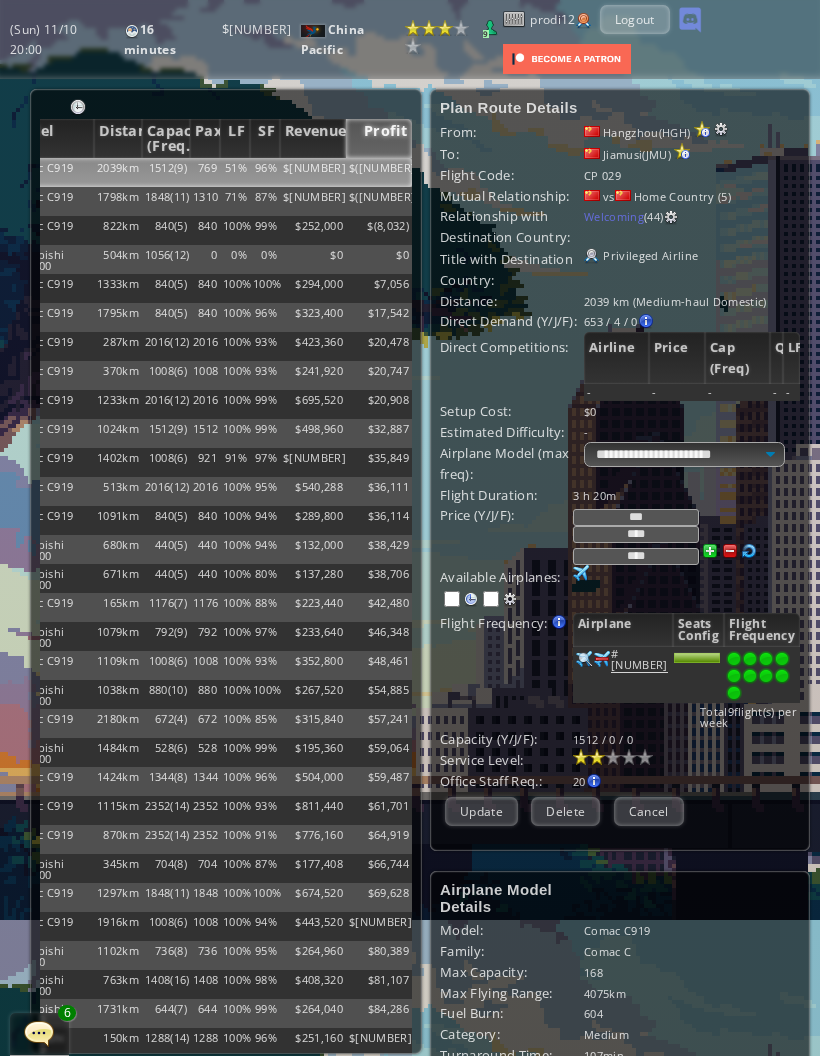 click at bounding box center (766, 676) 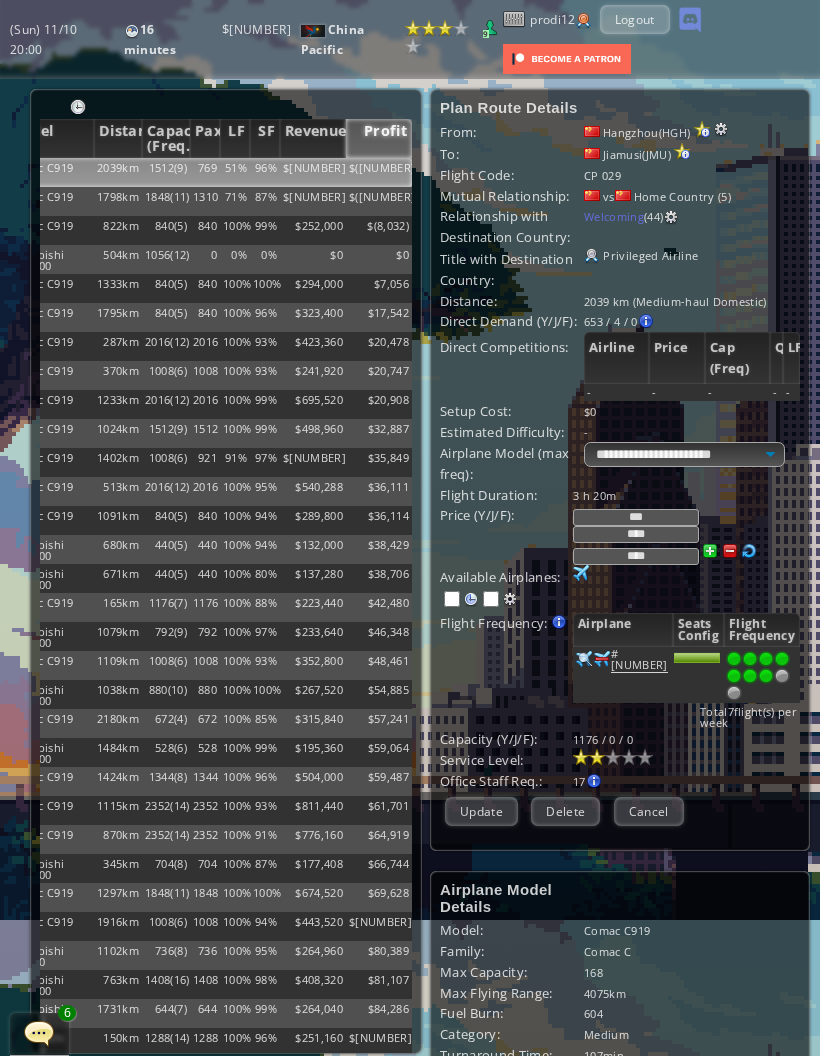 click on "***" at bounding box center [636, 517] 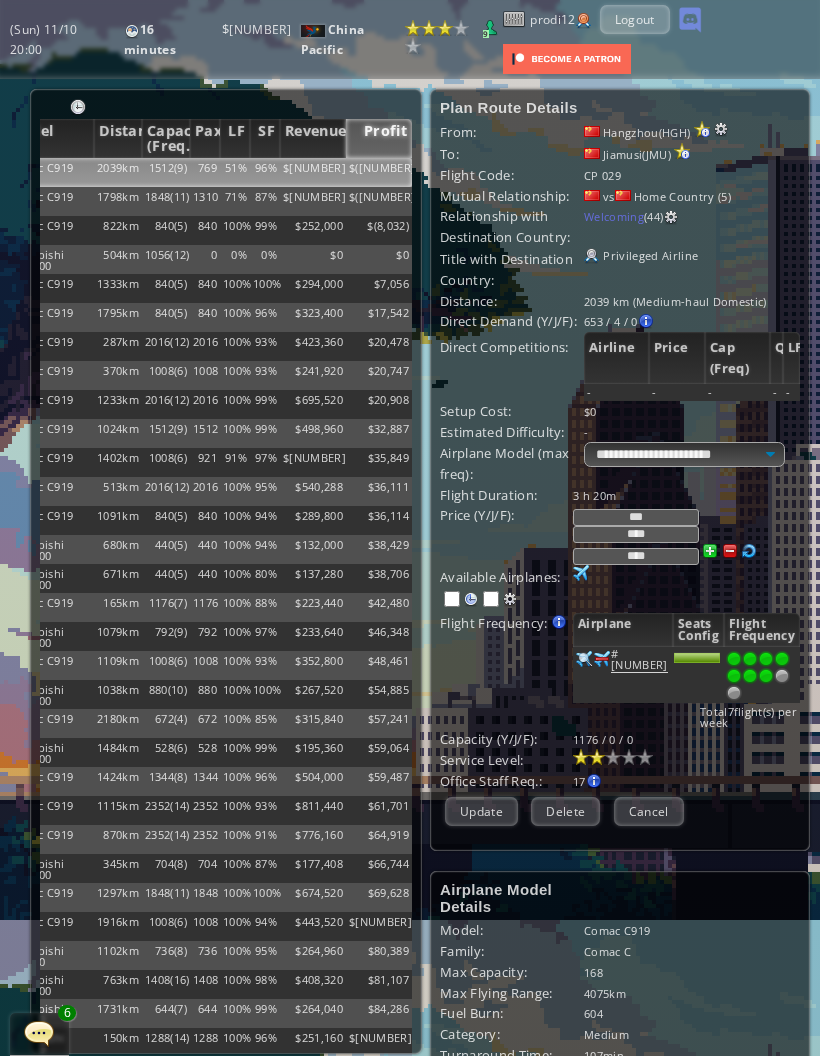click on "Update" at bounding box center (481, 811) 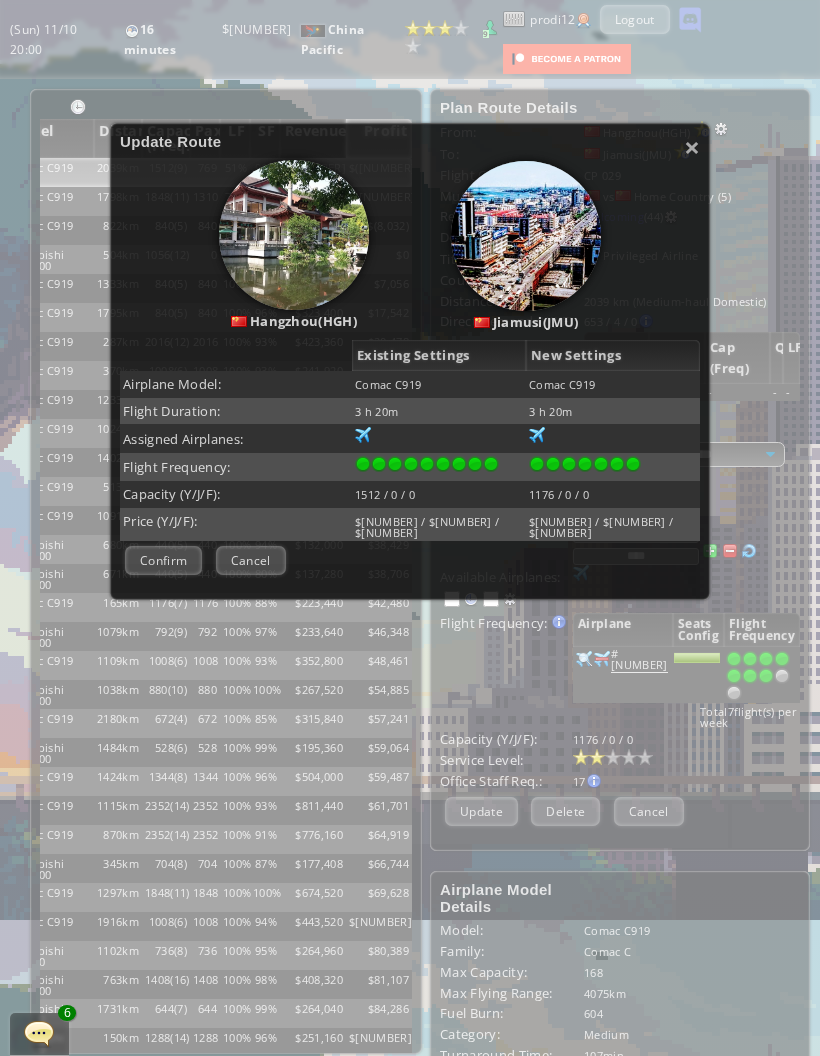 click on "Confirm" at bounding box center (163, 560) 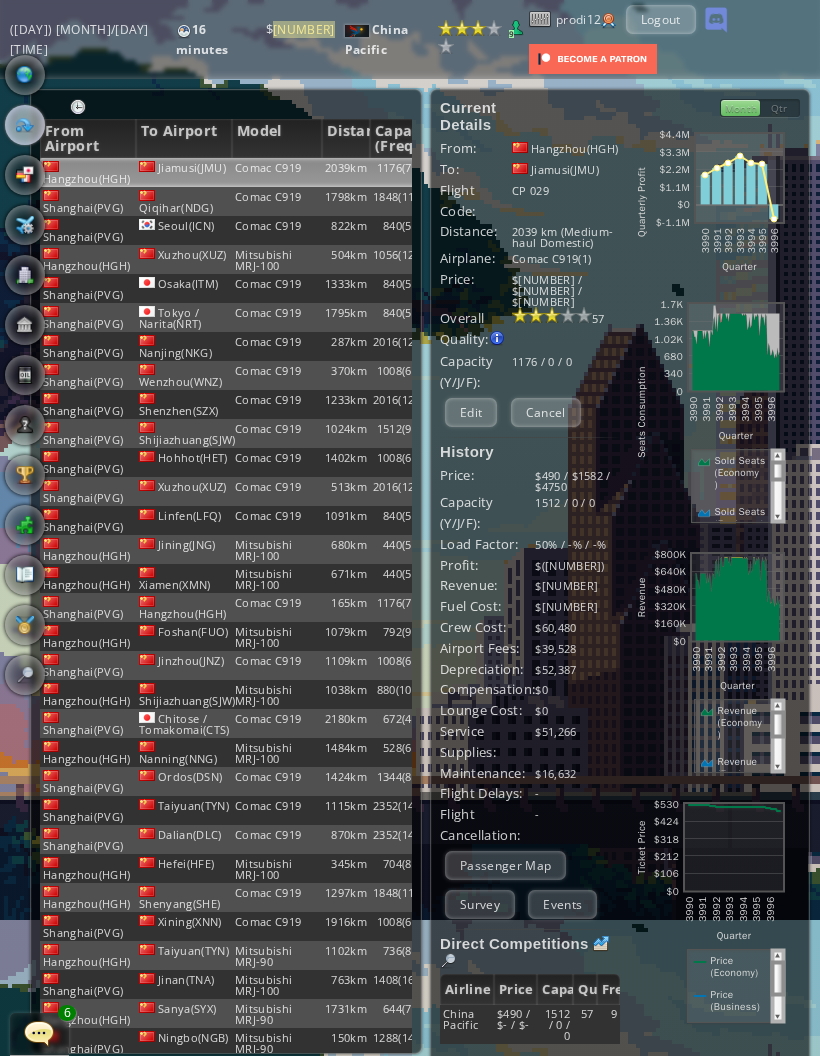 scroll, scrollTop: 0, scrollLeft: 0, axis: both 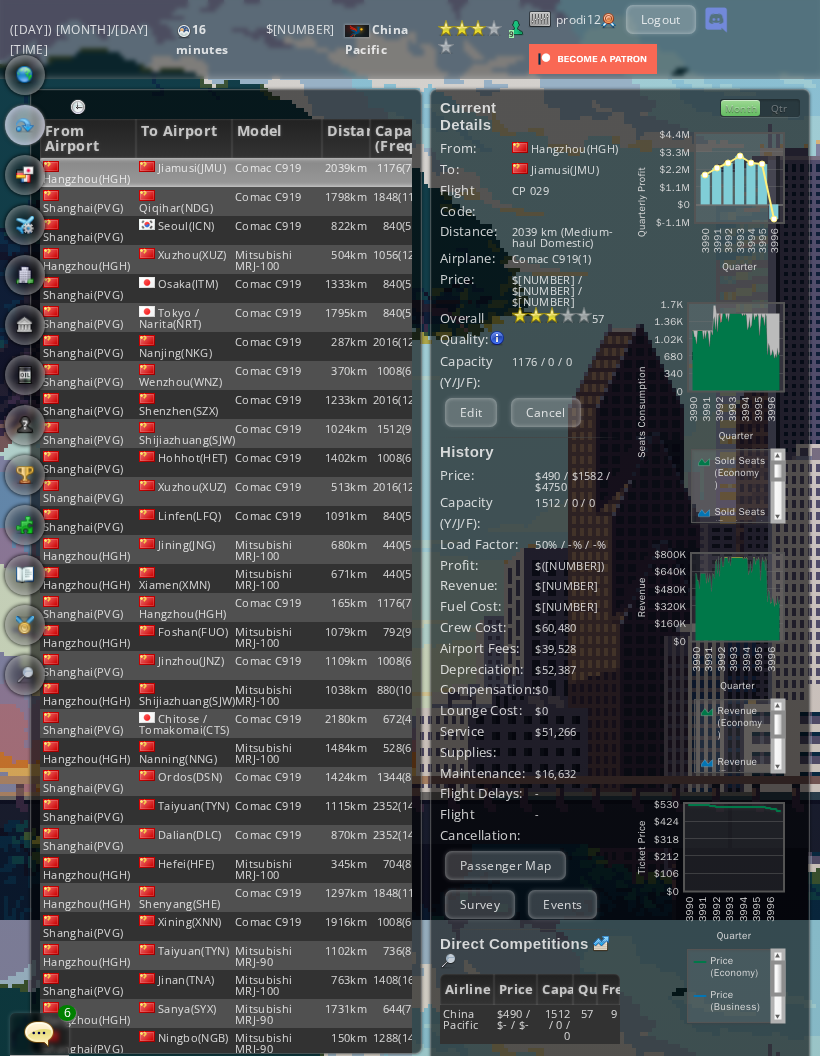 click on "Shanghai(PVG)" at bounding box center (88, 172) 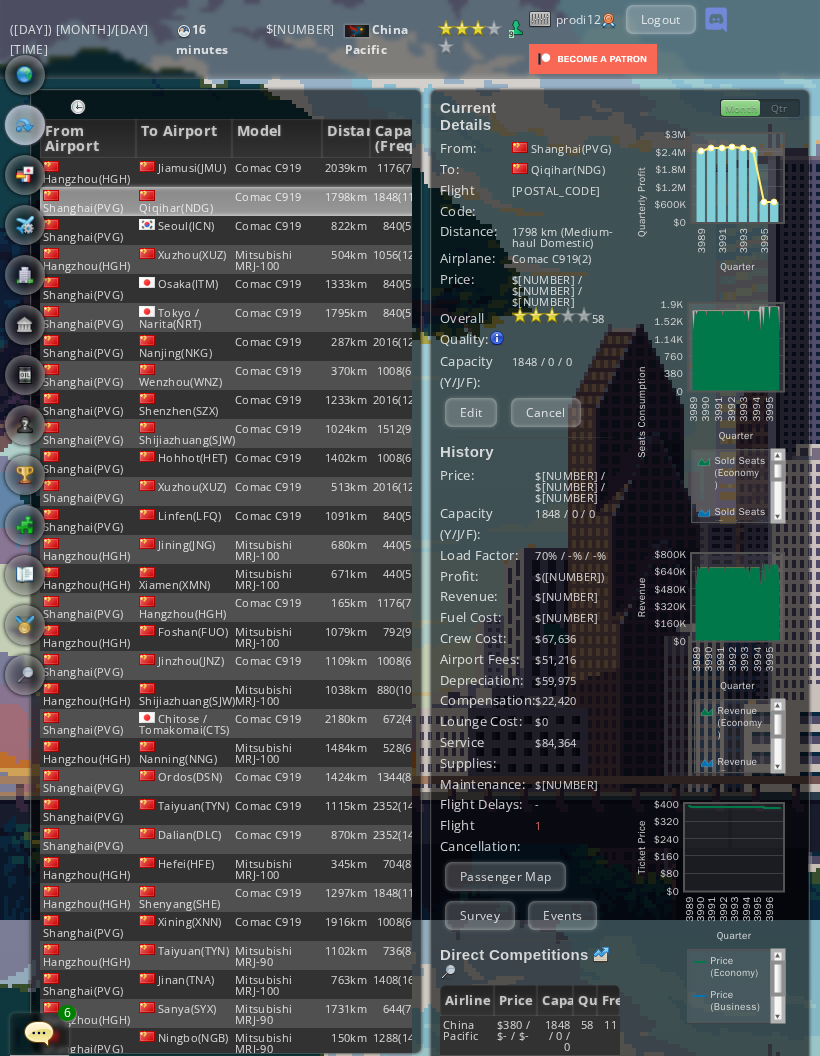 click on "Survey" at bounding box center (480, 915) 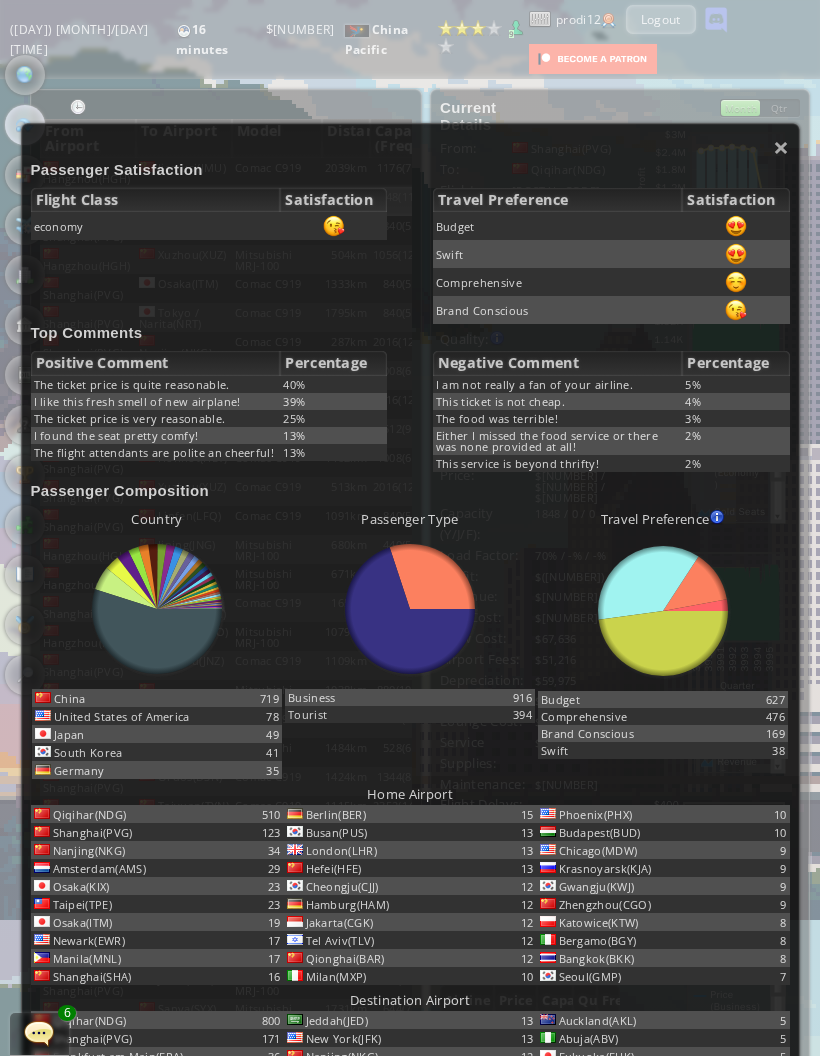 click on "×" at bounding box center (781, 147) 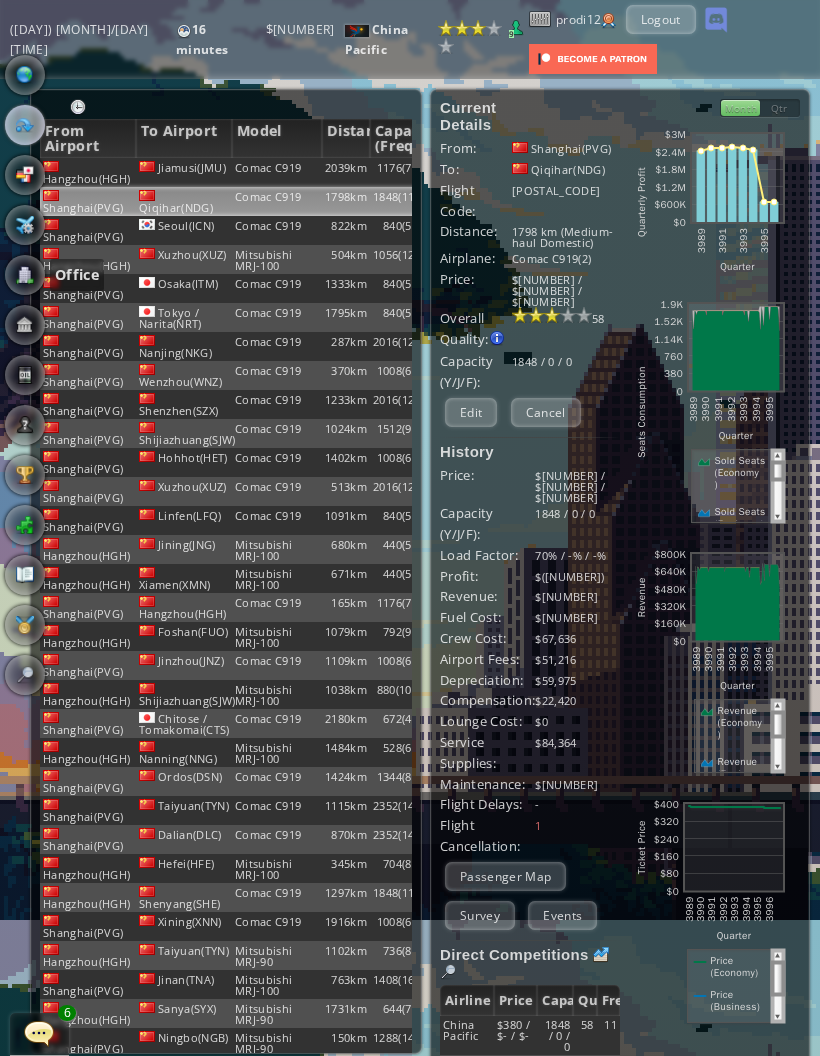 click at bounding box center [25, 275] 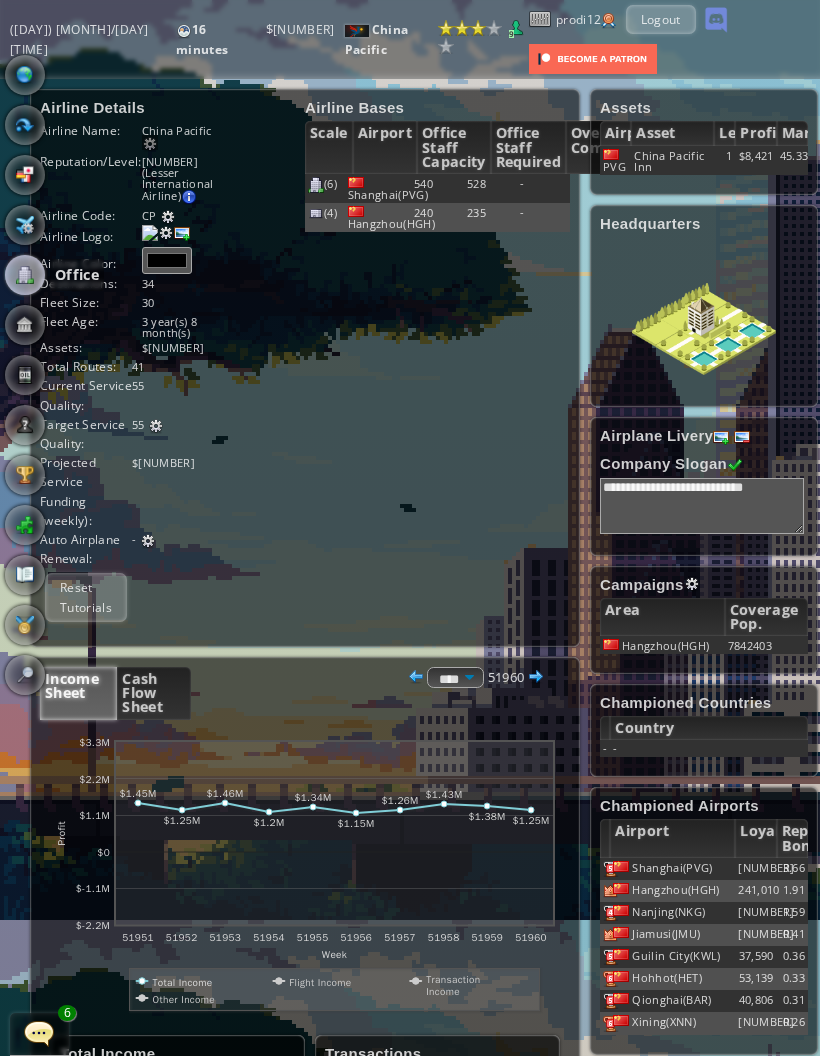 click at bounding box center [7, 528] 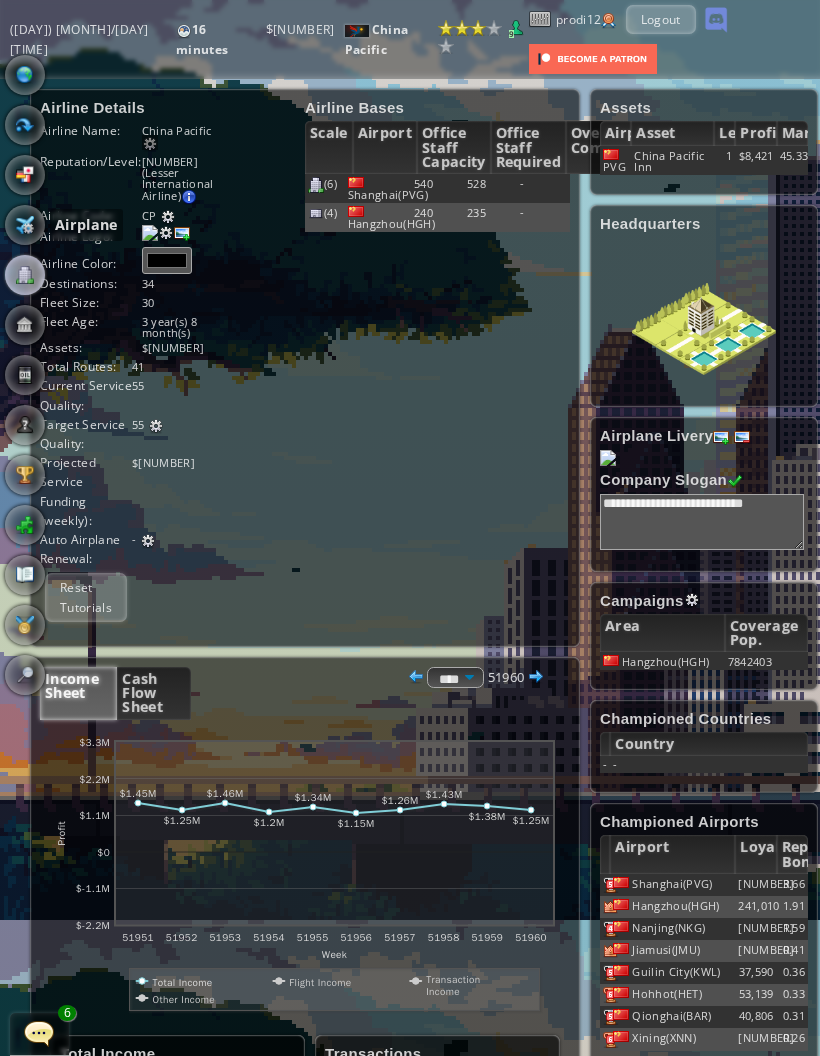 click at bounding box center (25, 225) 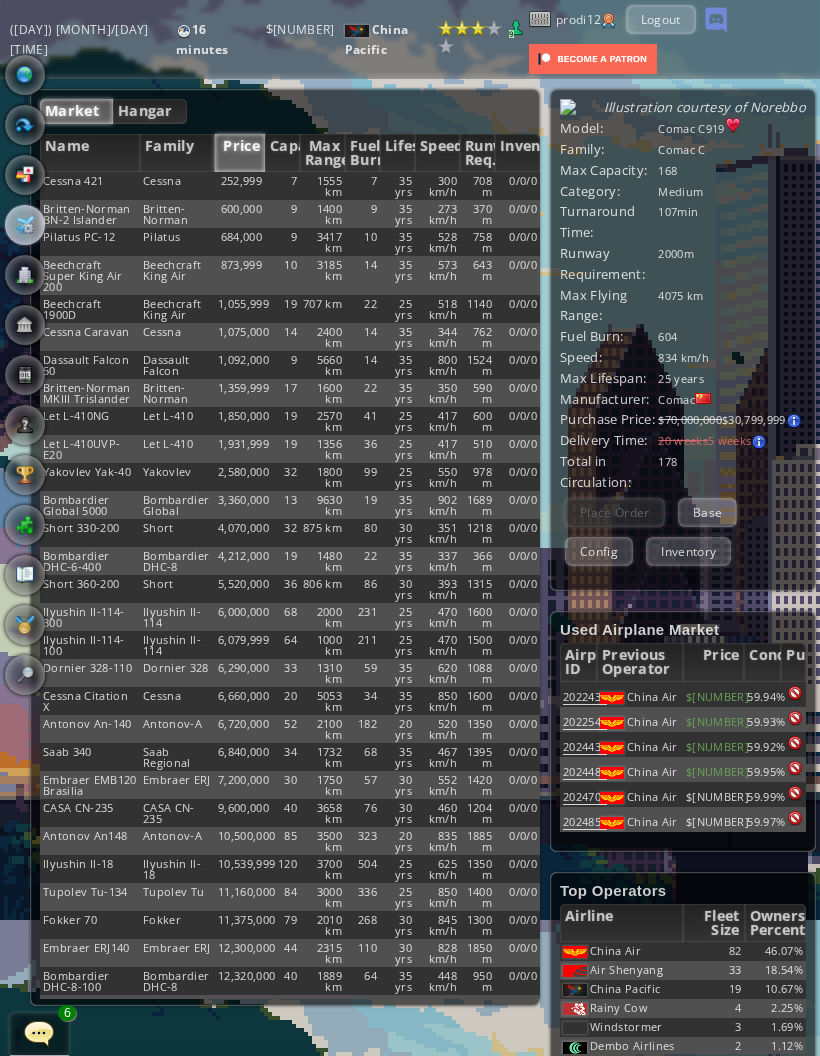 click on "Hangar" at bounding box center [150, 111] 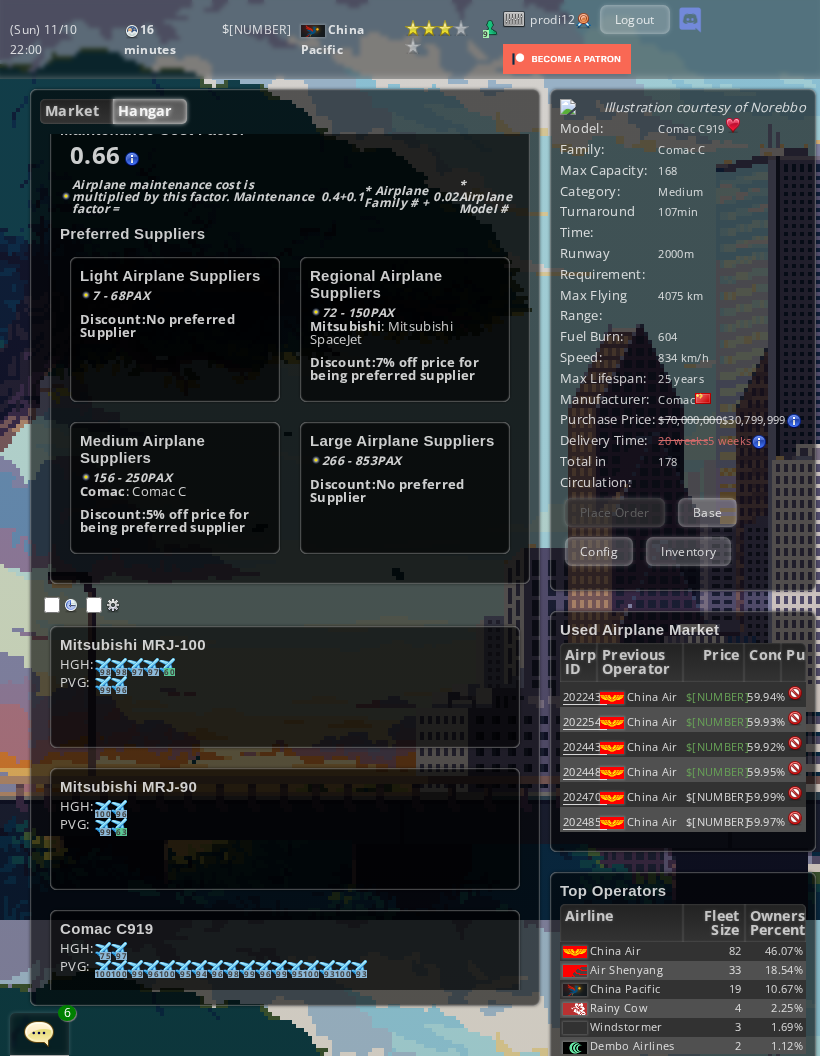 scroll, scrollTop: 31, scrollLeft: 0, axis: vertical 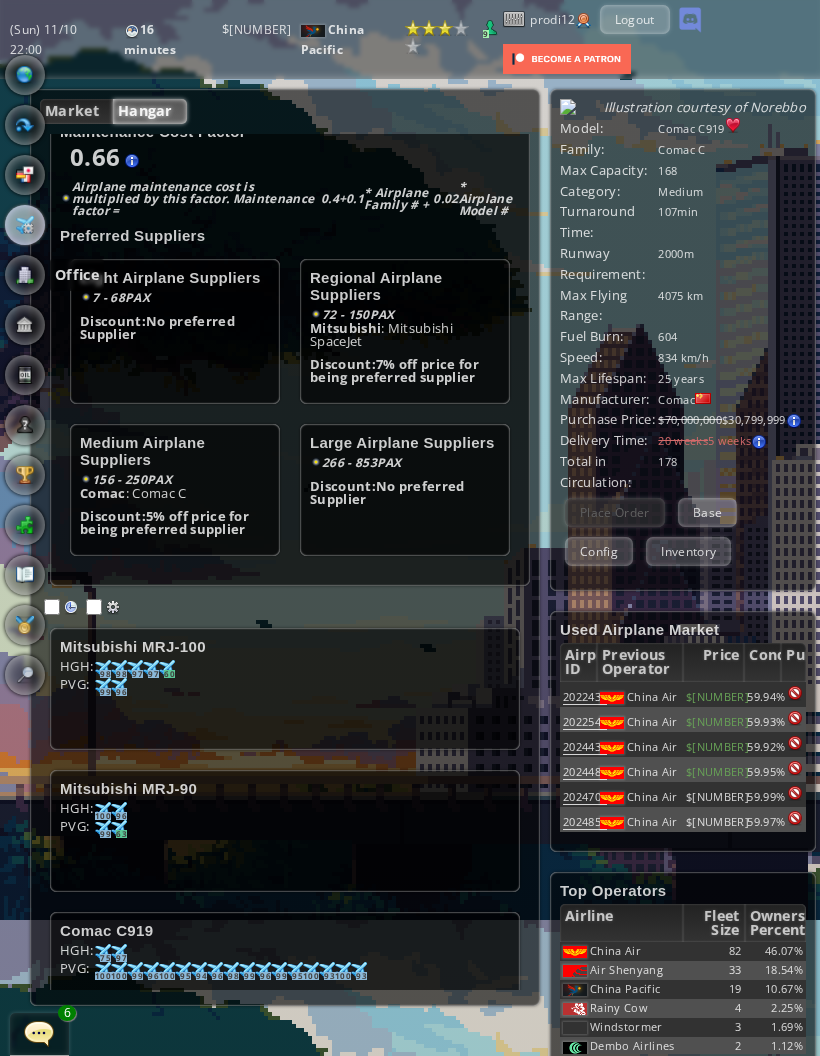click at bounding box center [25, 275] 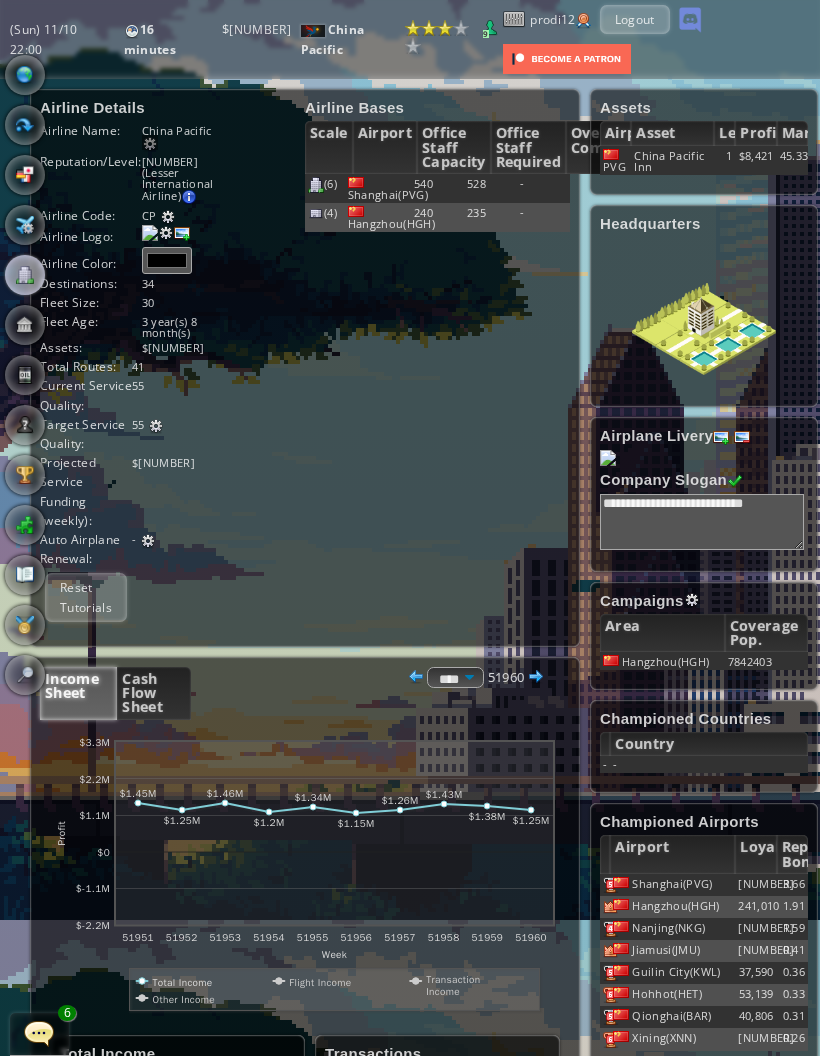 click on "Cash Flow Sheet" at bounding box center [154, 693] 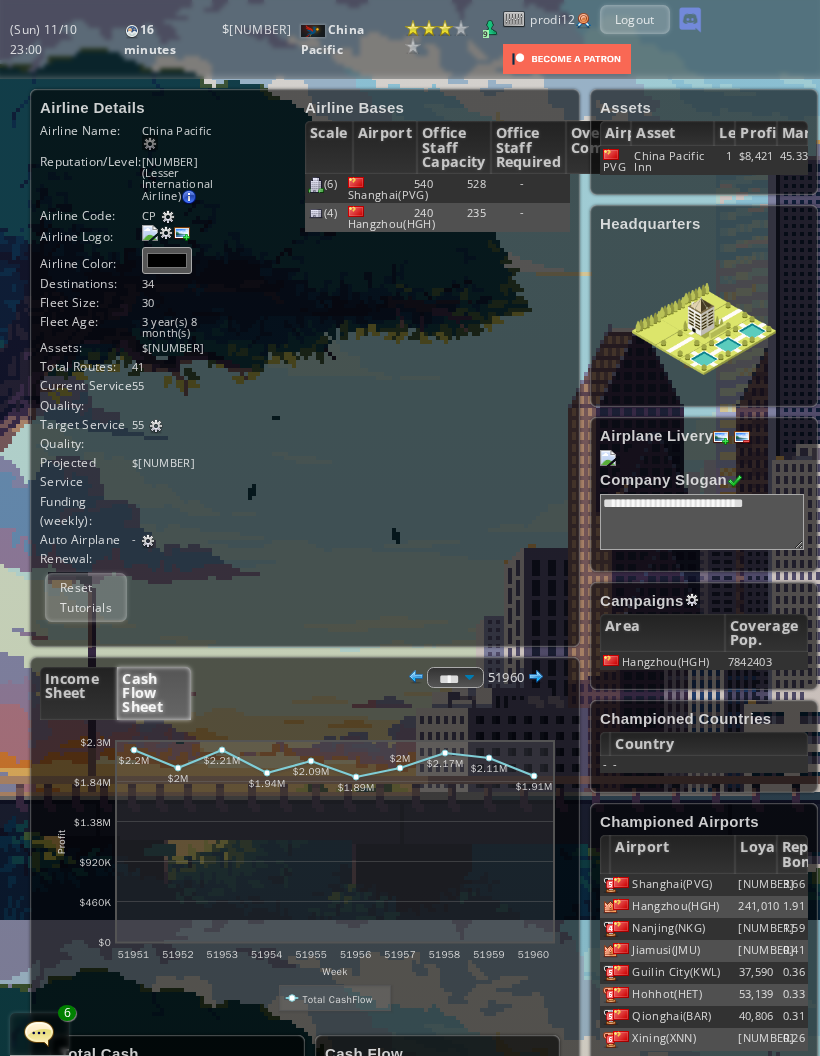 click on "Income Sheet" at bounding box center (78, 693) 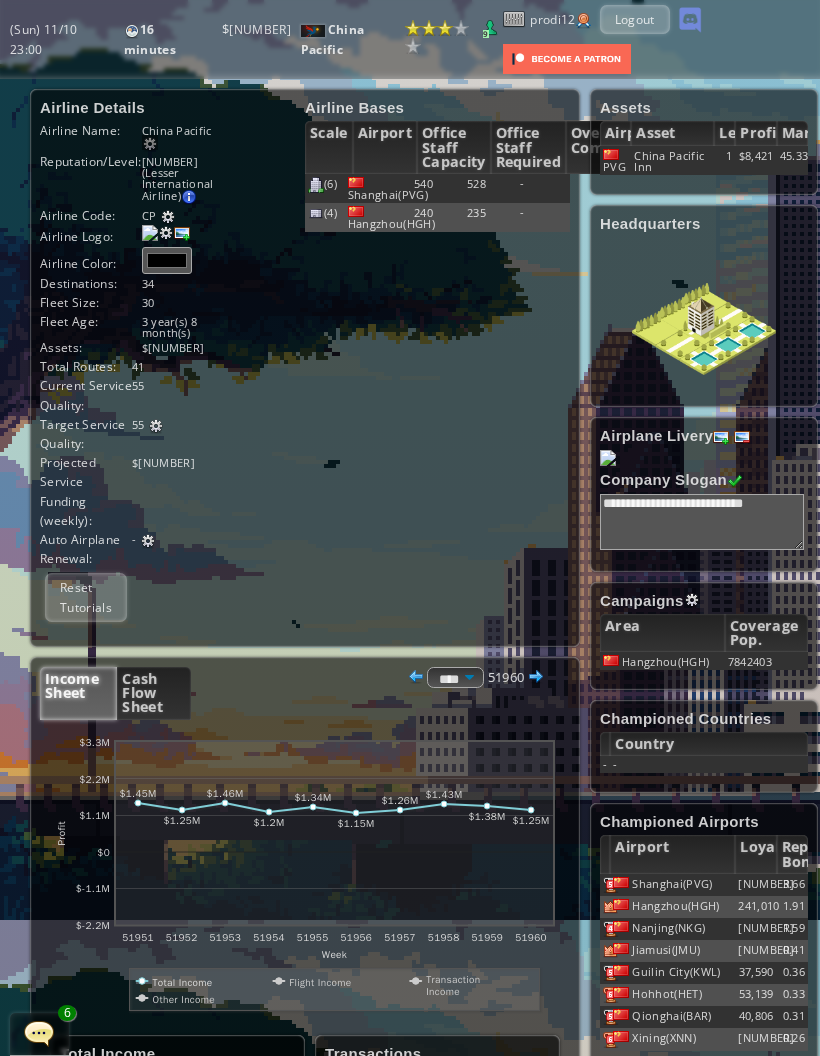 scroll, scrollTop: 0, scrollLeft: 0, axis: both 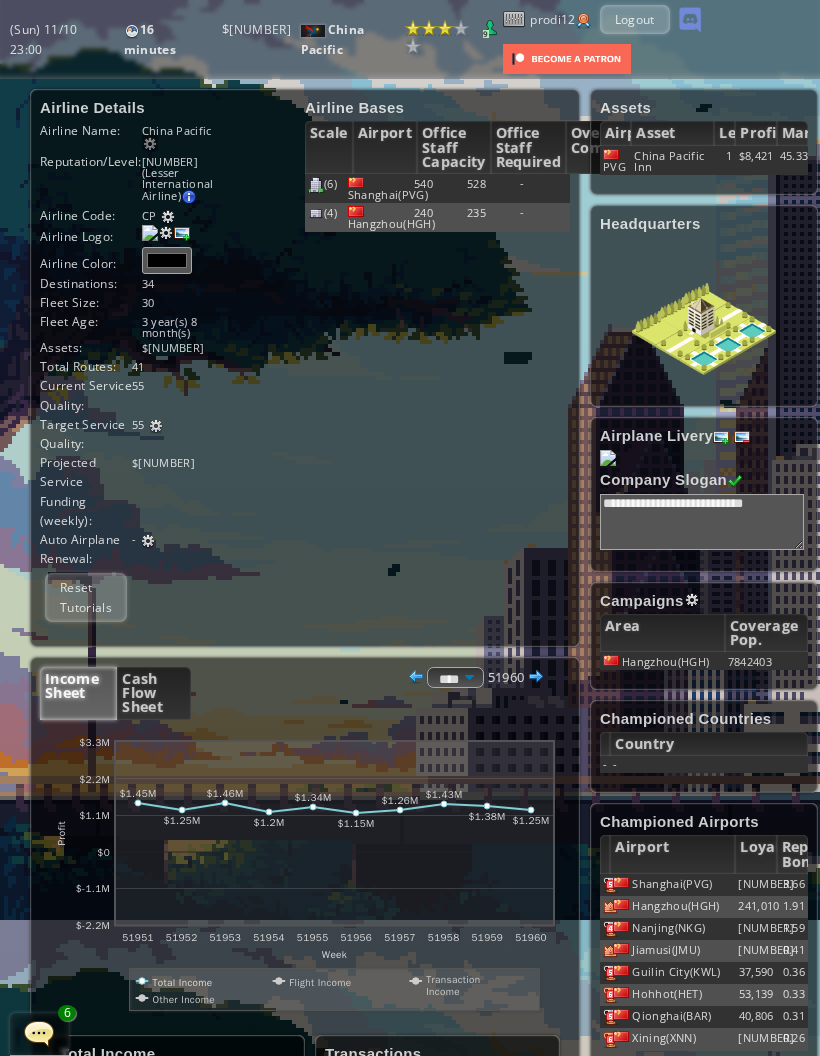 click on "Logout" at bounding box center [635, 19] 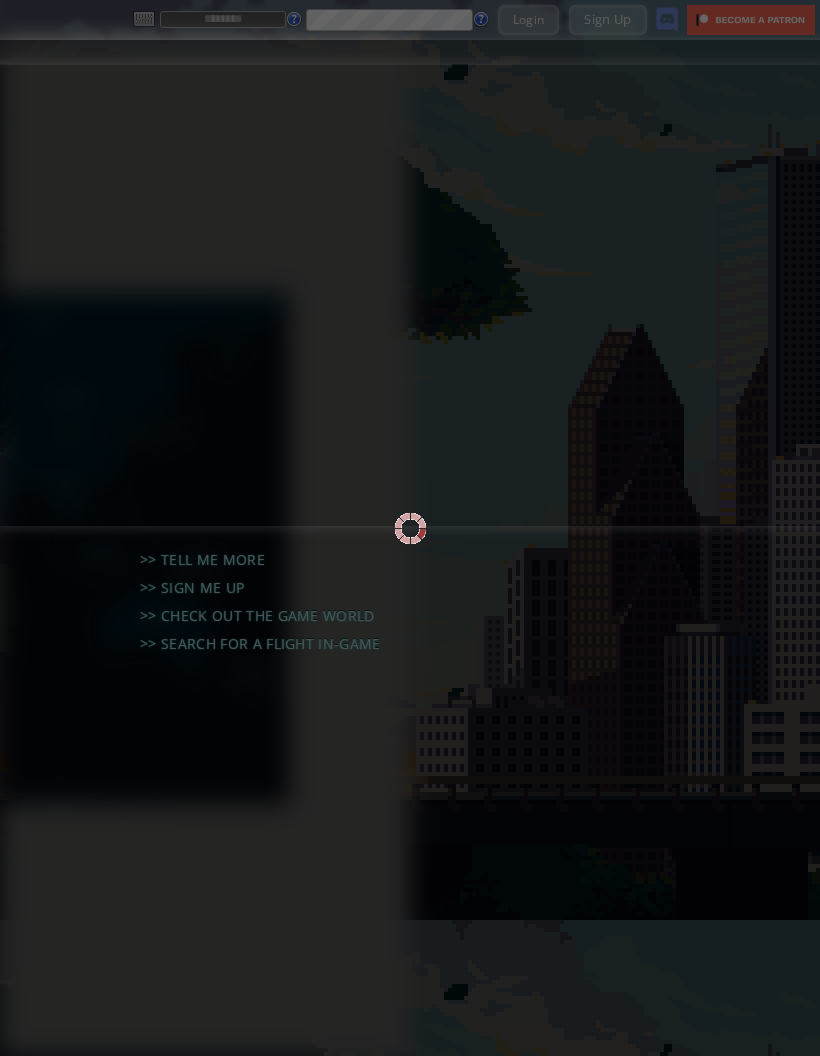 scroll, scrollTop: 0, scrollLeft: 0, axis: both 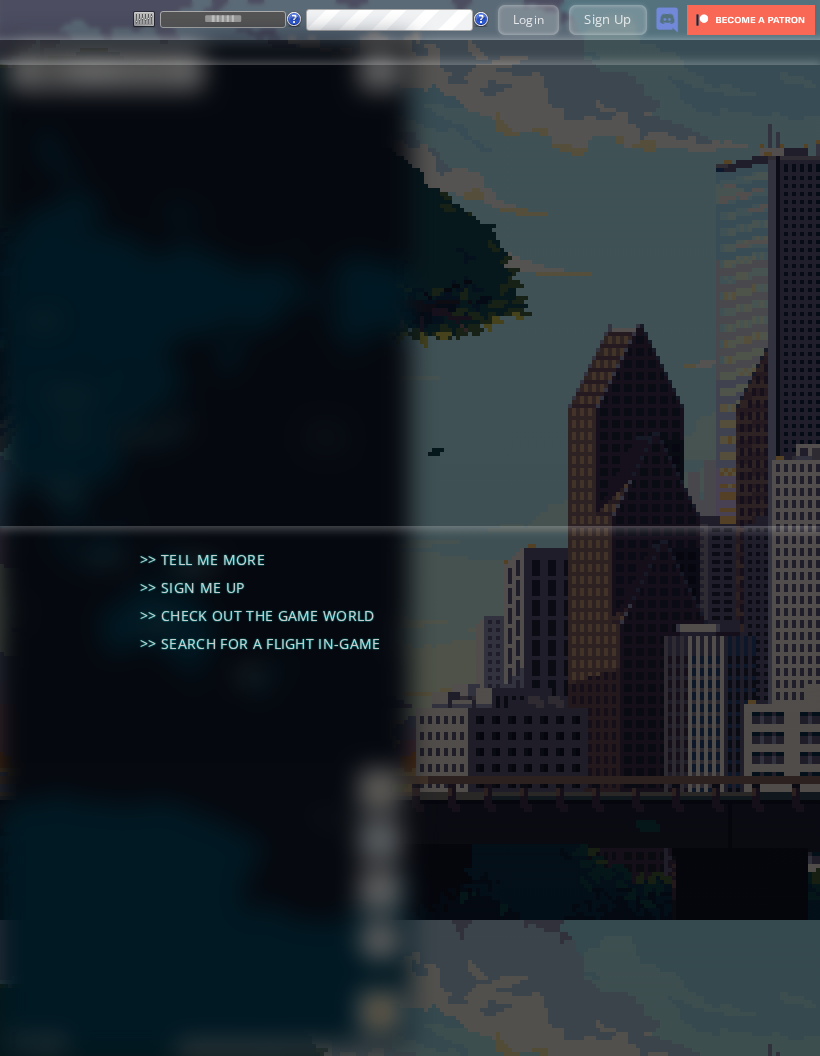 click at bounding box center [223, 19] 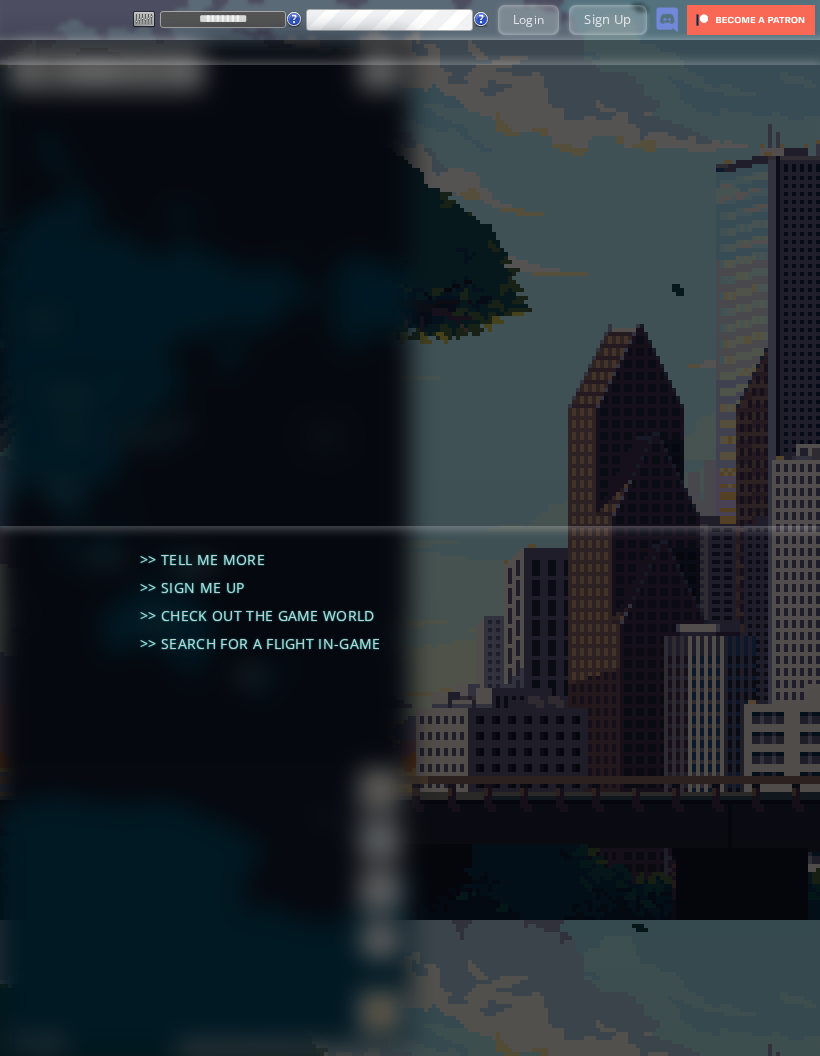 click on "Login" at bounding box center (529, 19) 